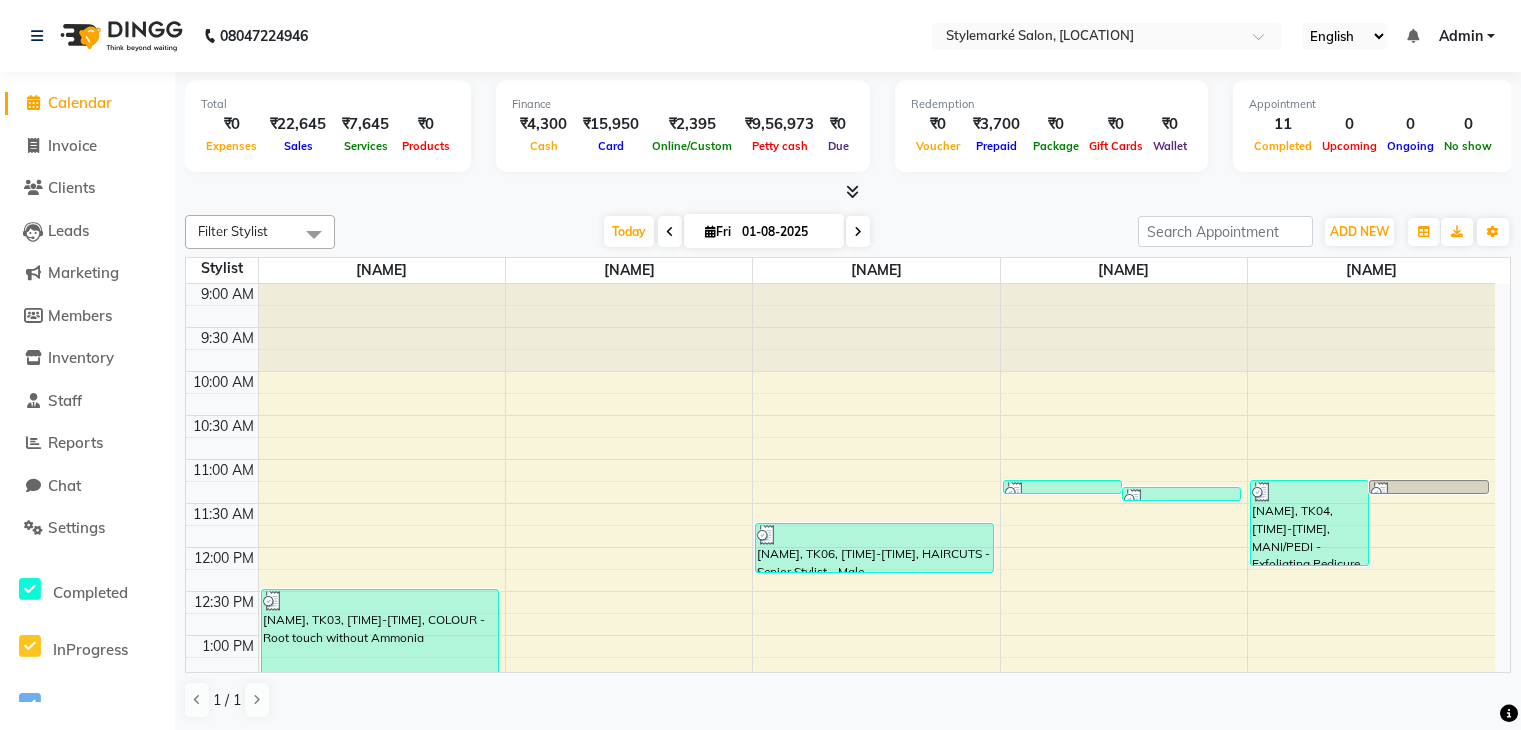 scroll, scrollTop: 0, scrollLeft: 0, axis: both 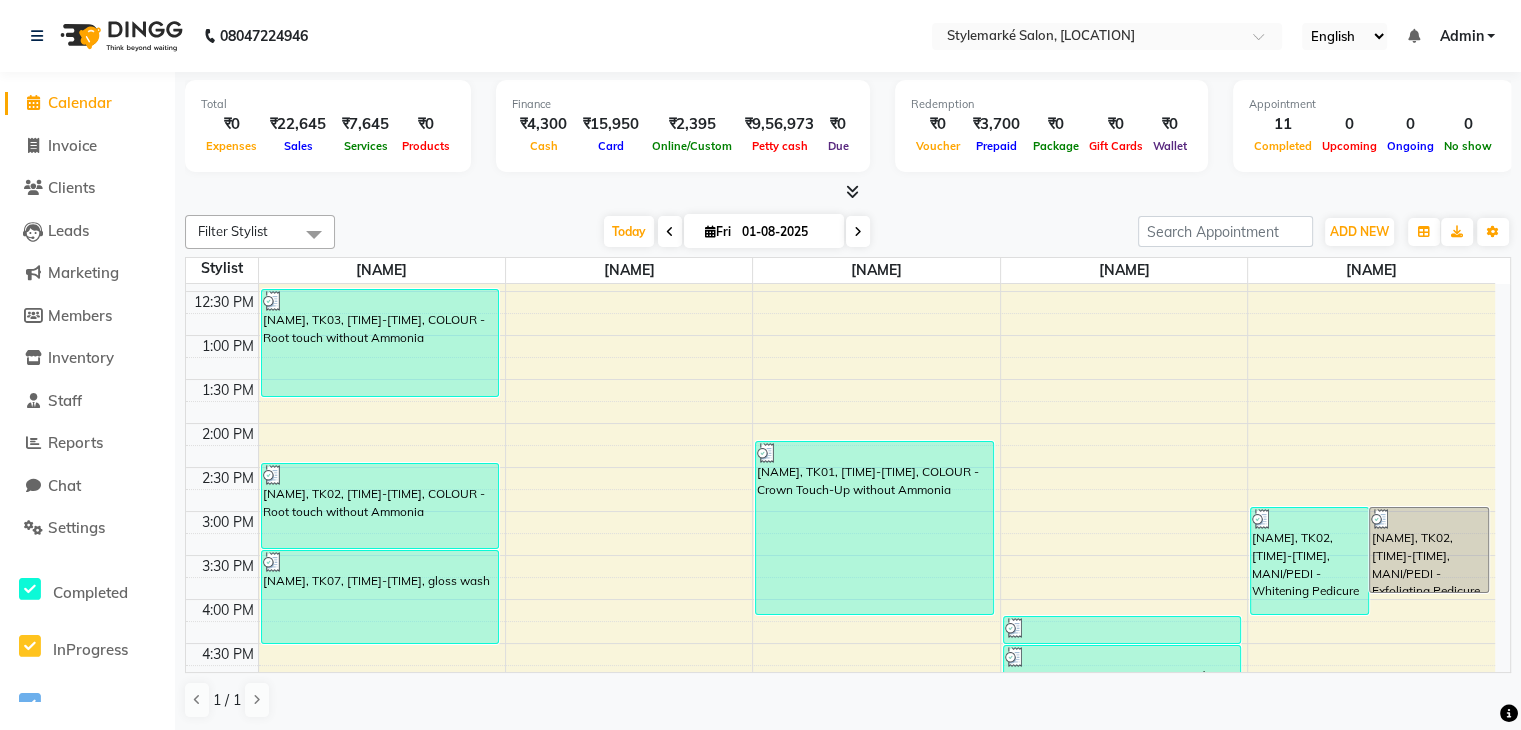 click on "Calendar" 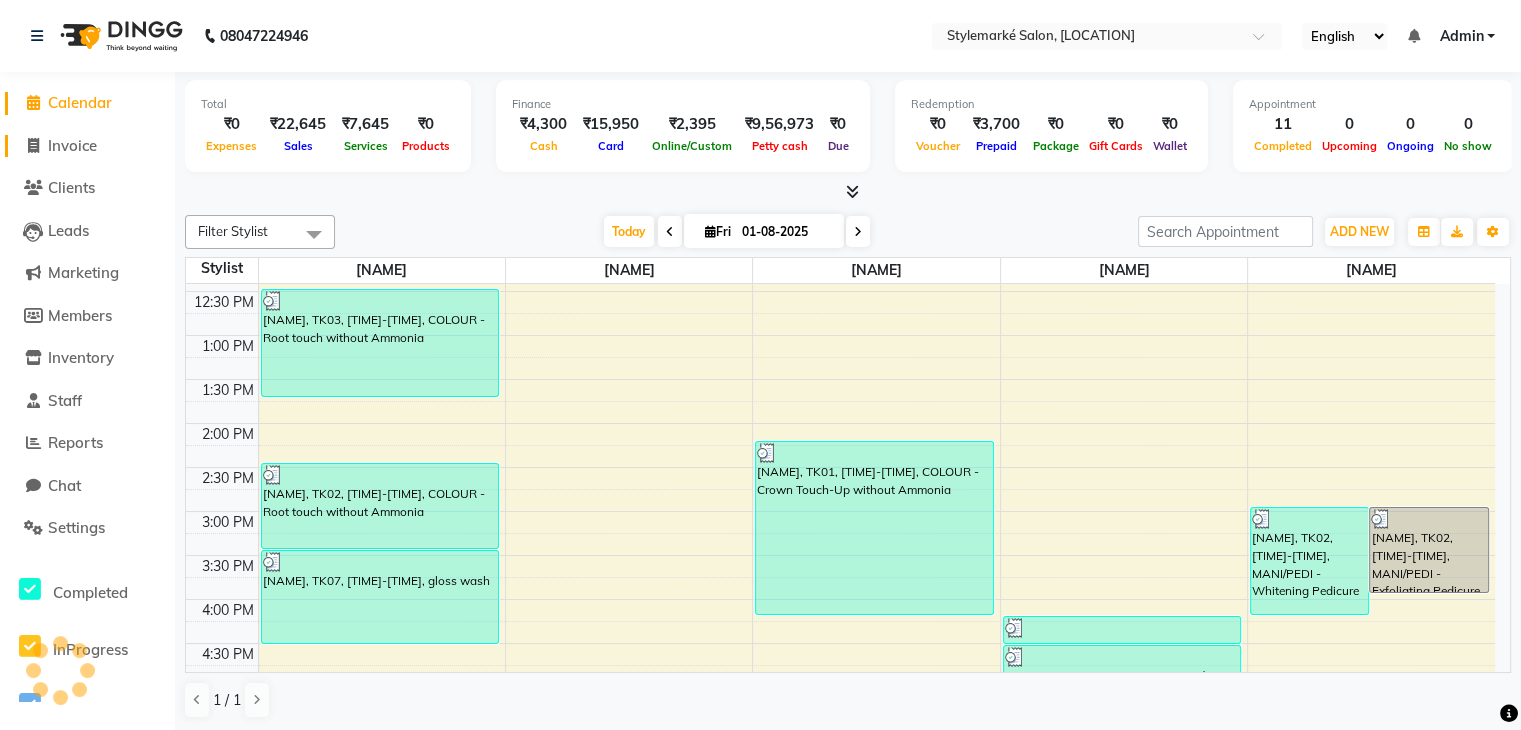 click on "Invoice" 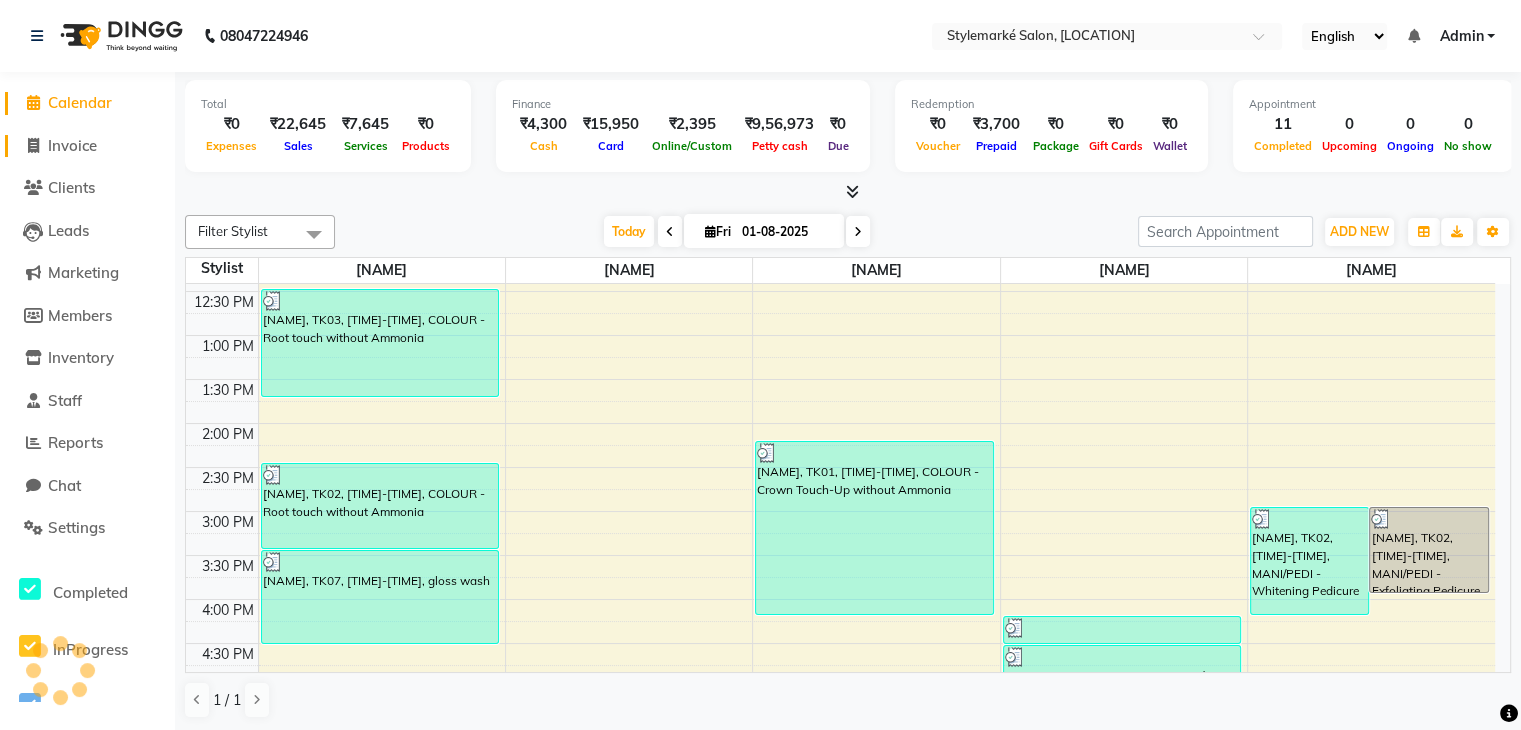 select on "7909" 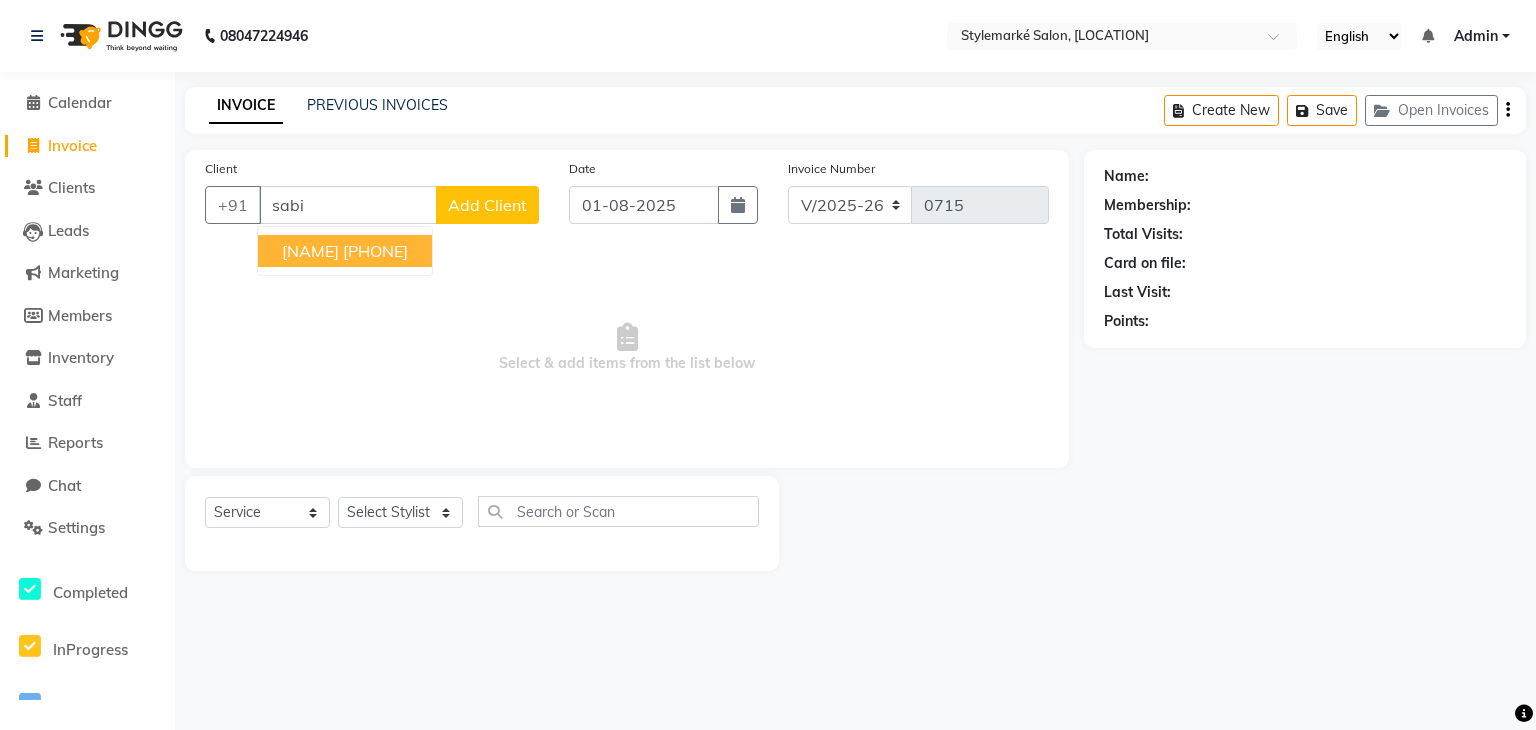 click on "[NAME]" at bounding box center (310, 251) 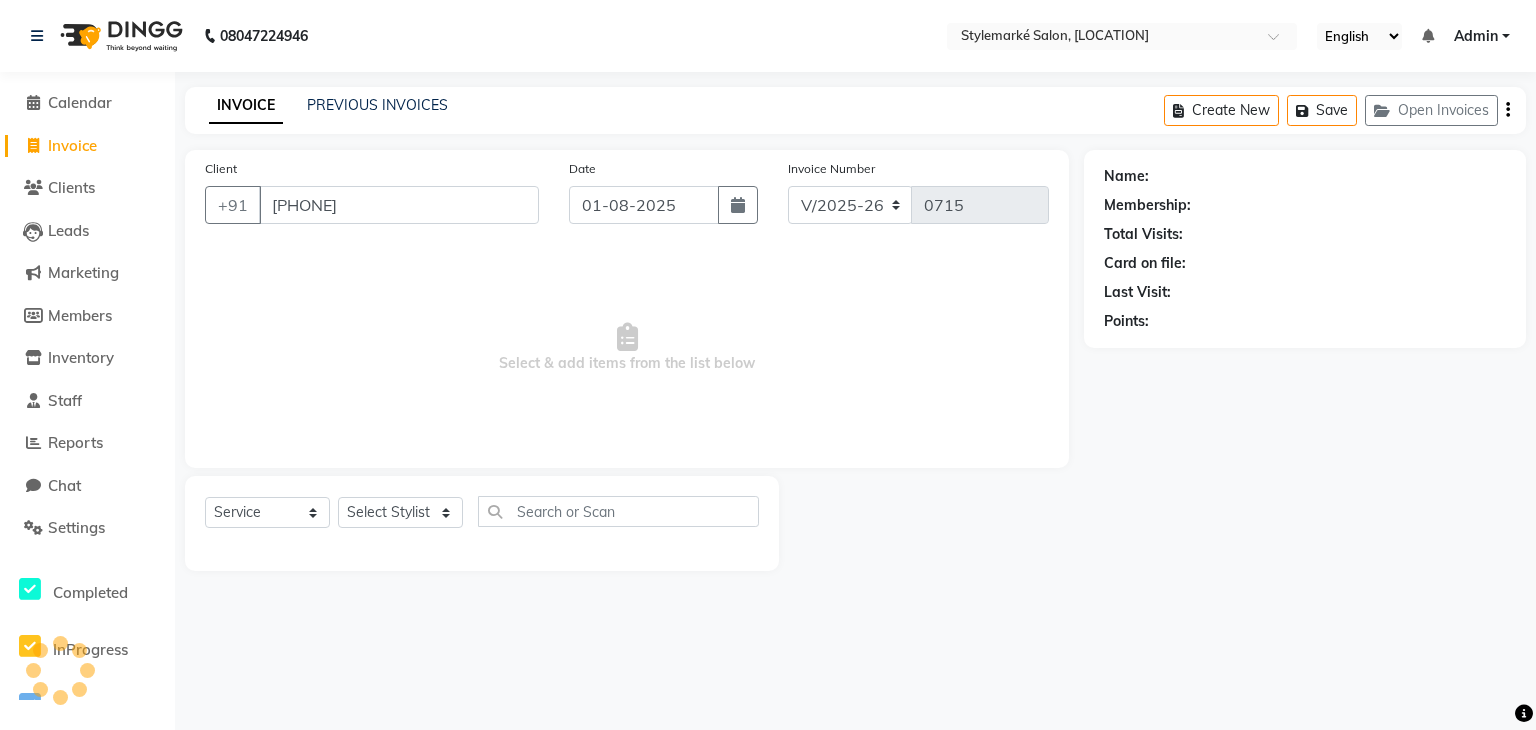type on "[PHONE]" 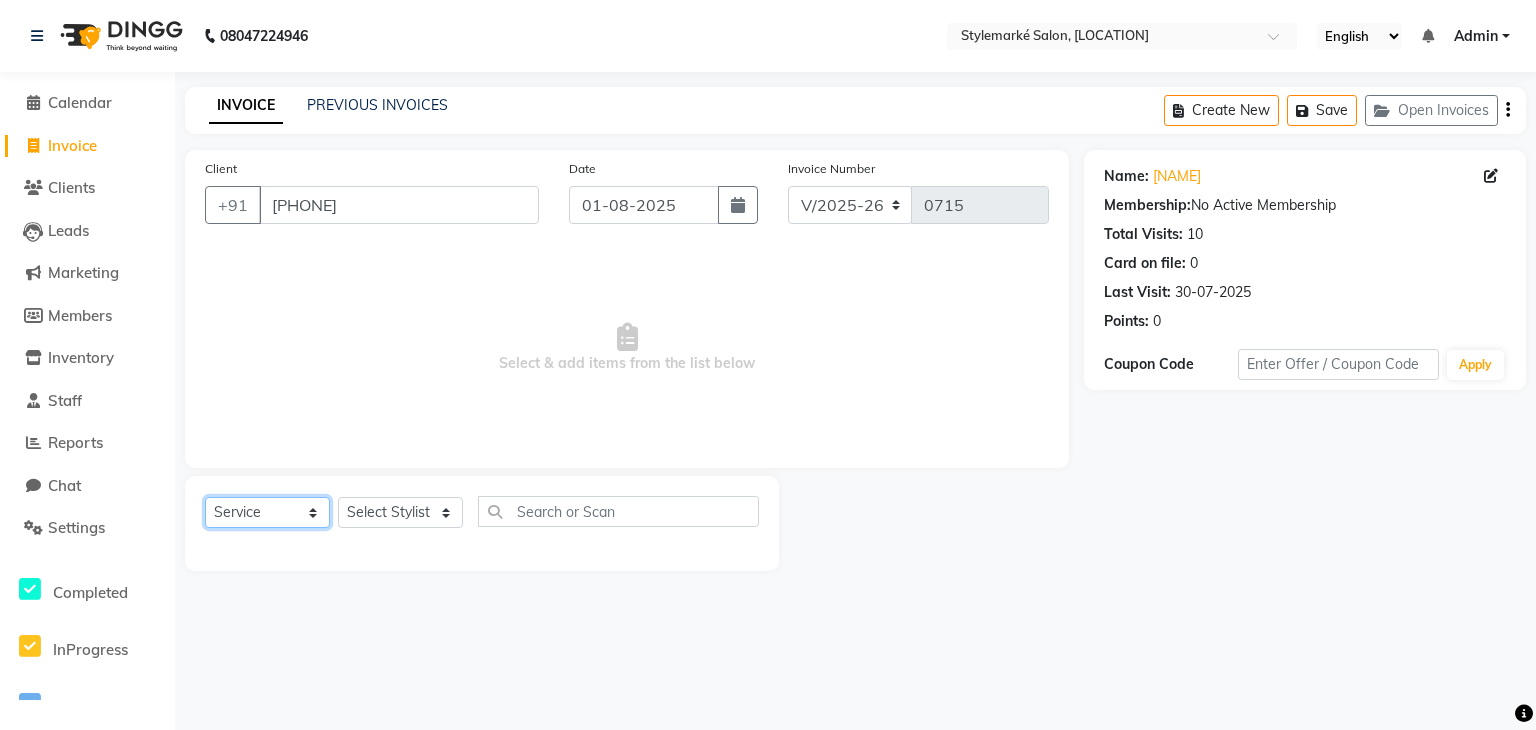 click on "Select  Service  Product  Membership  Package Voucher Prepaid Gift Card" 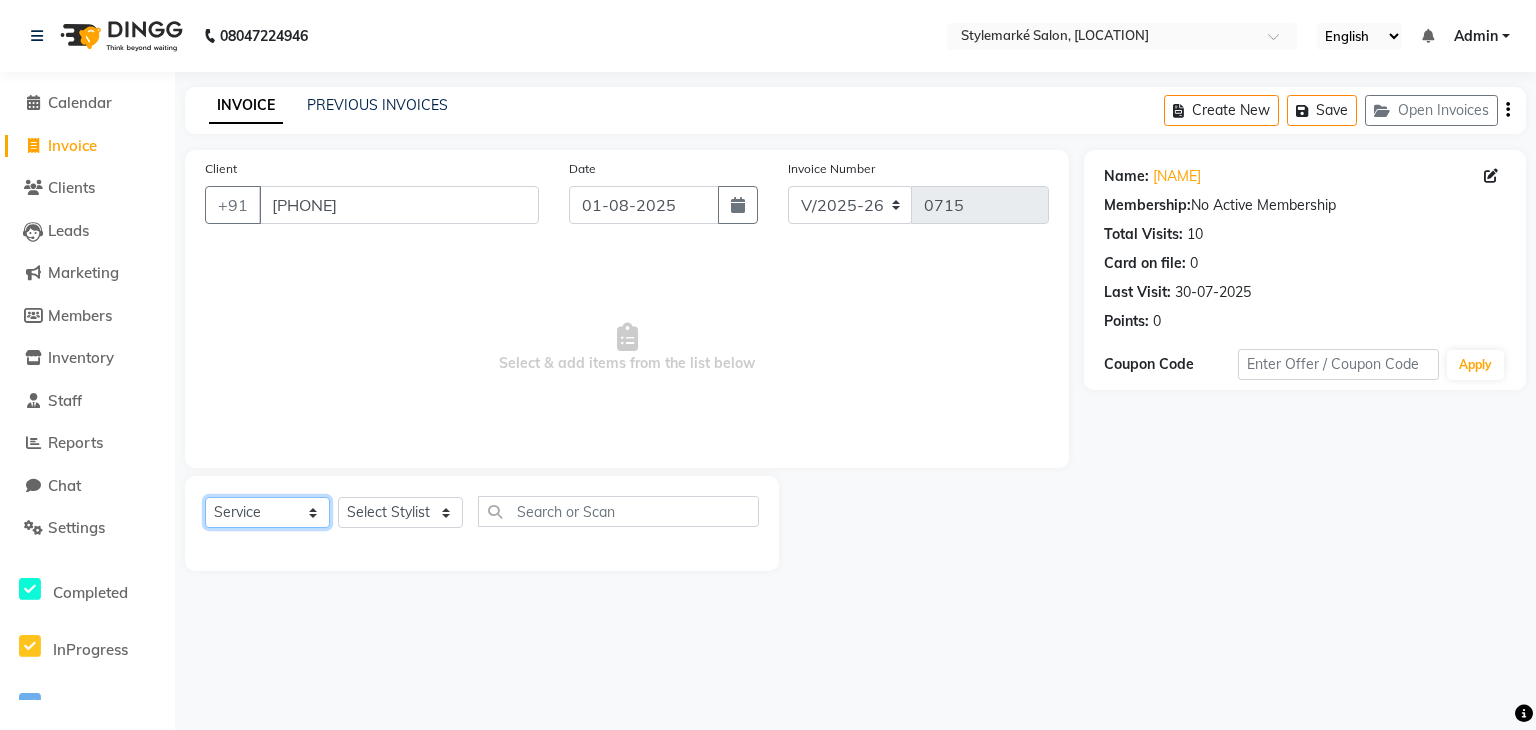 select on "P" 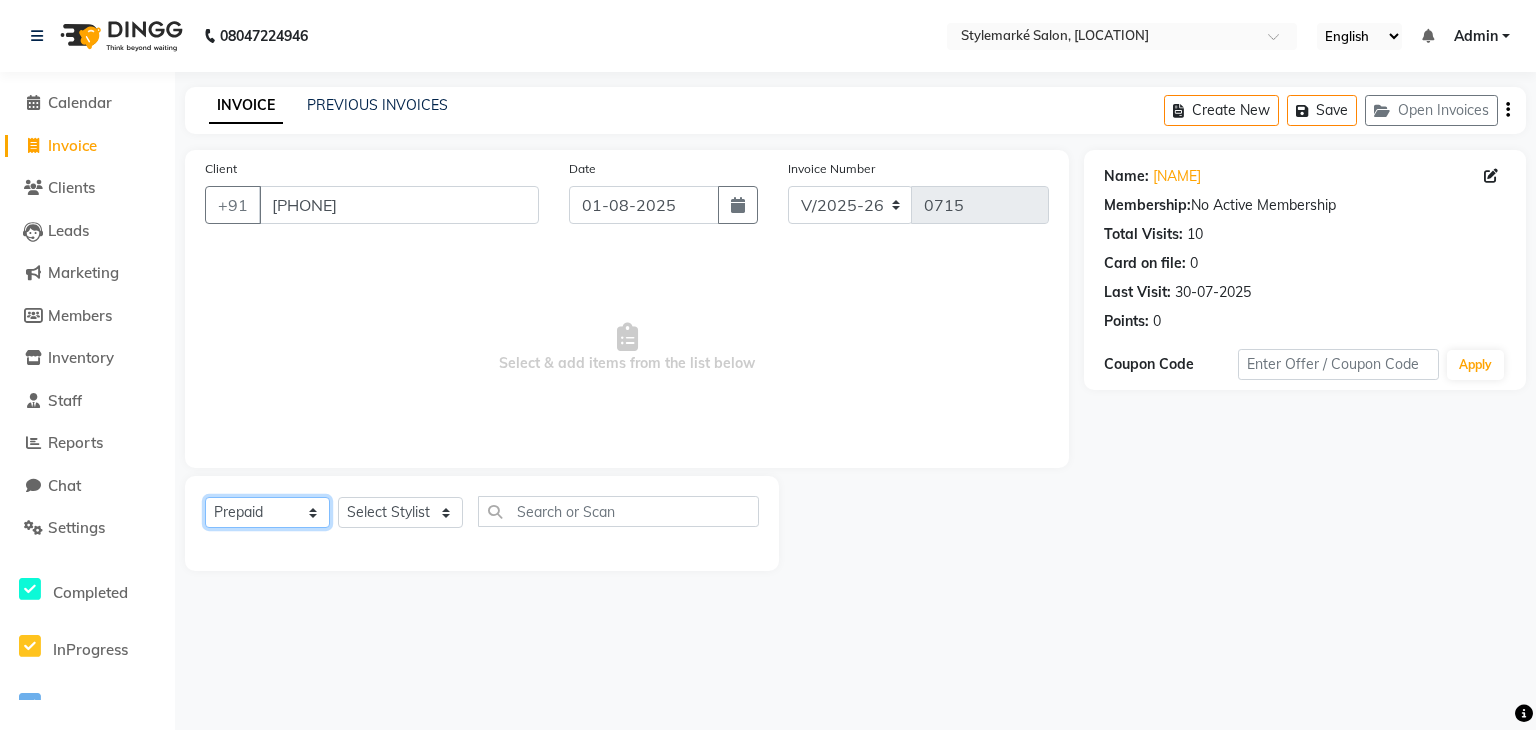 click on "Select  Service  Product  Membership  Package Voucher Prepaid Gift Card" 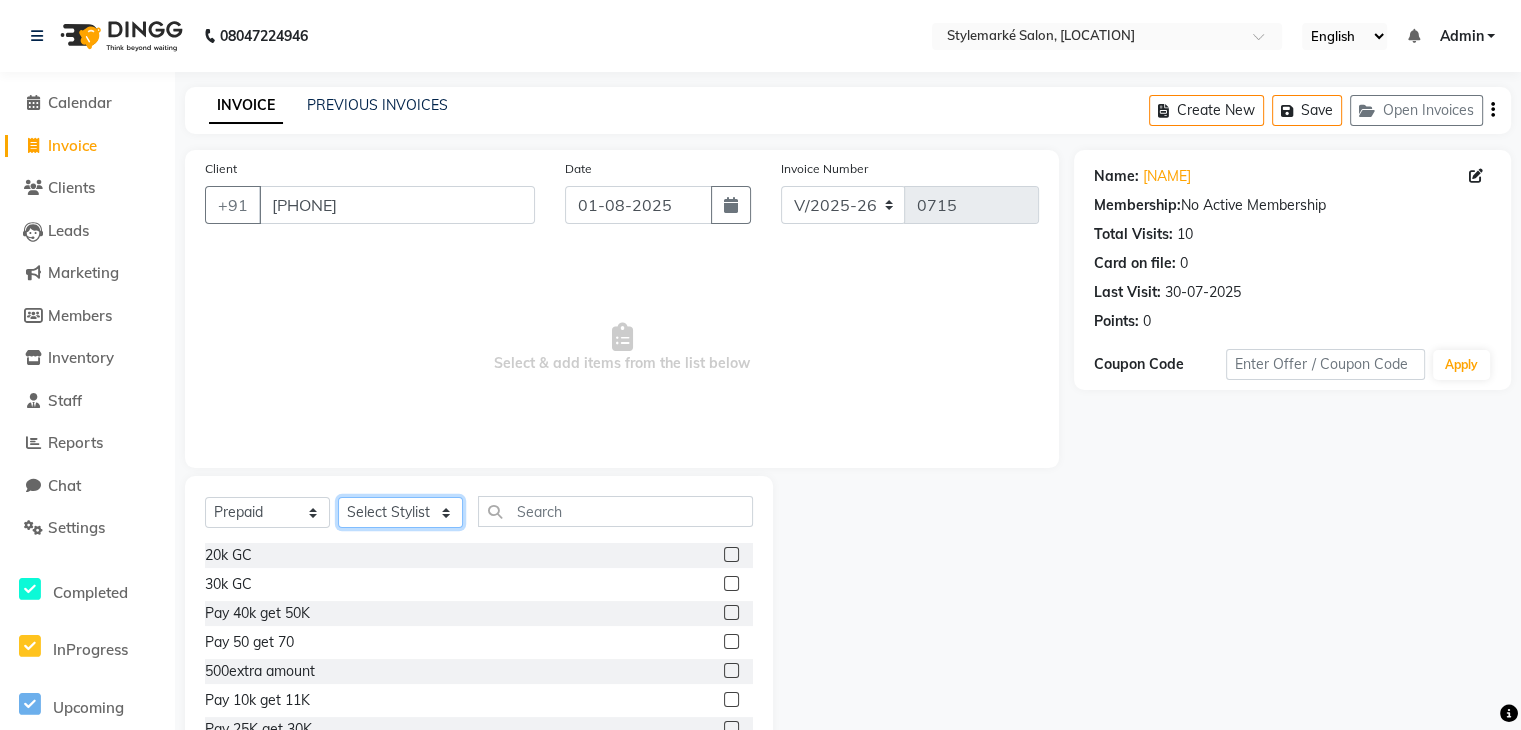 click on "Select Stylist [NAME] ⁠[NAME] ⁠[NAME] [NAME] [NAME]" 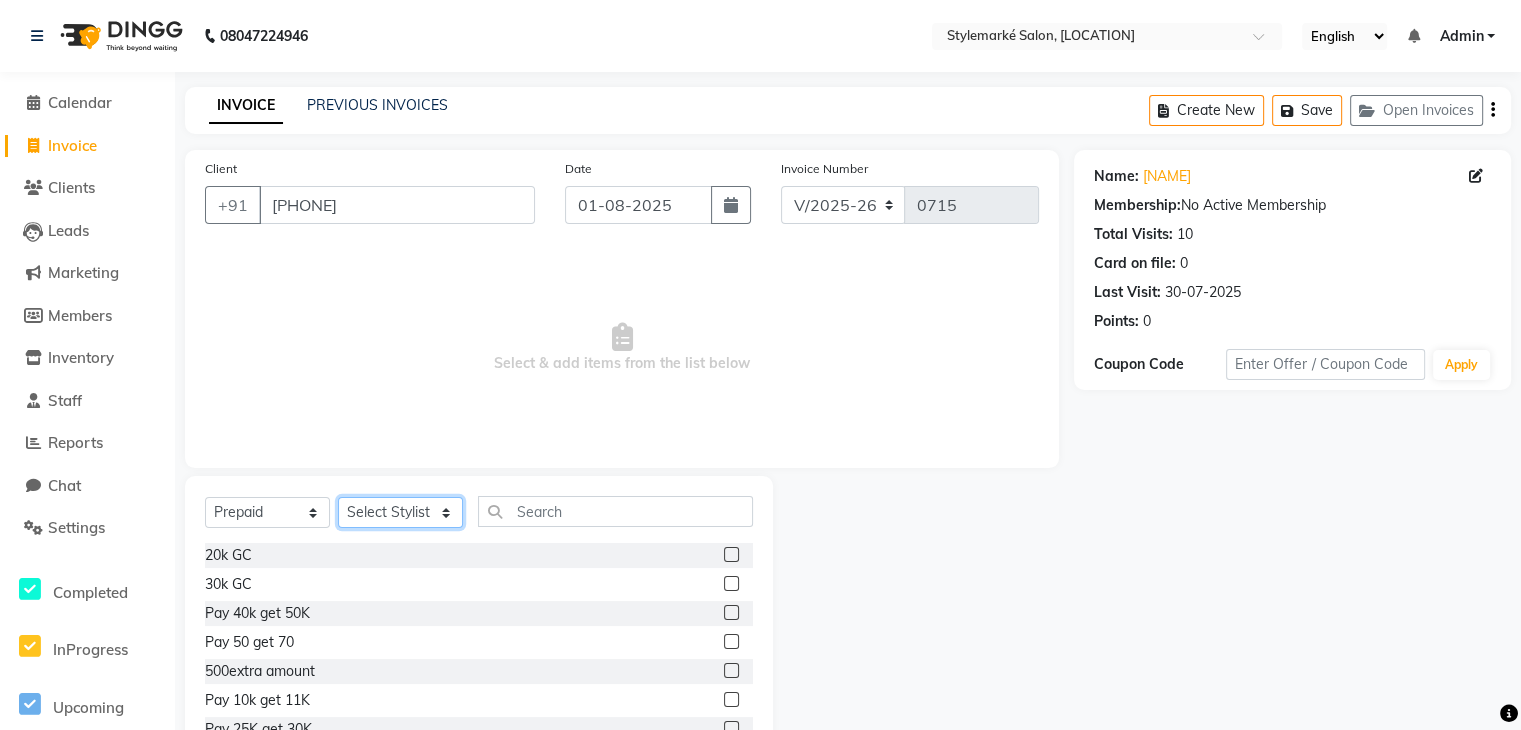 select on "71240" 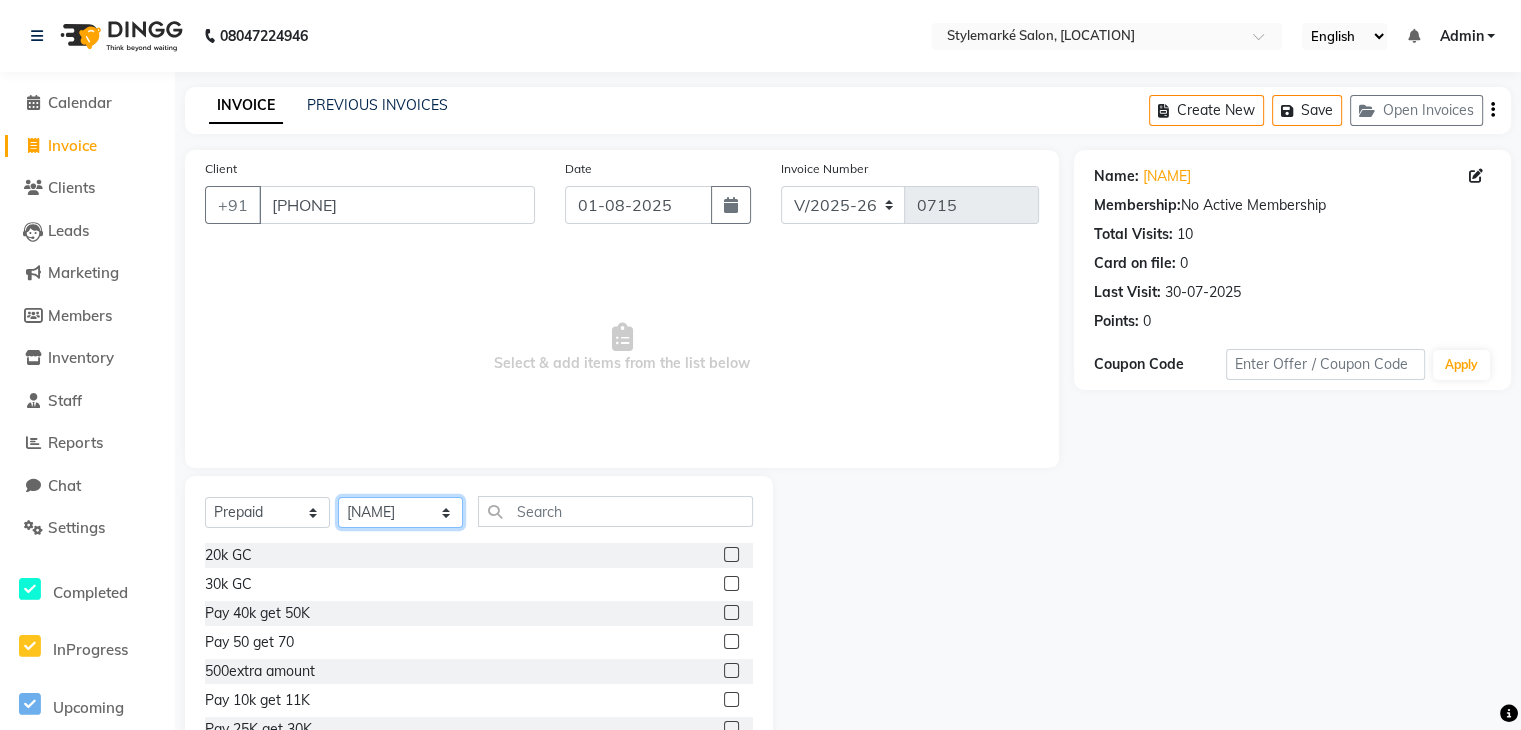 click on "Select Stylist [NAME] ⁠[NAME] ⁠[NAME] [NAME] [NAME]" 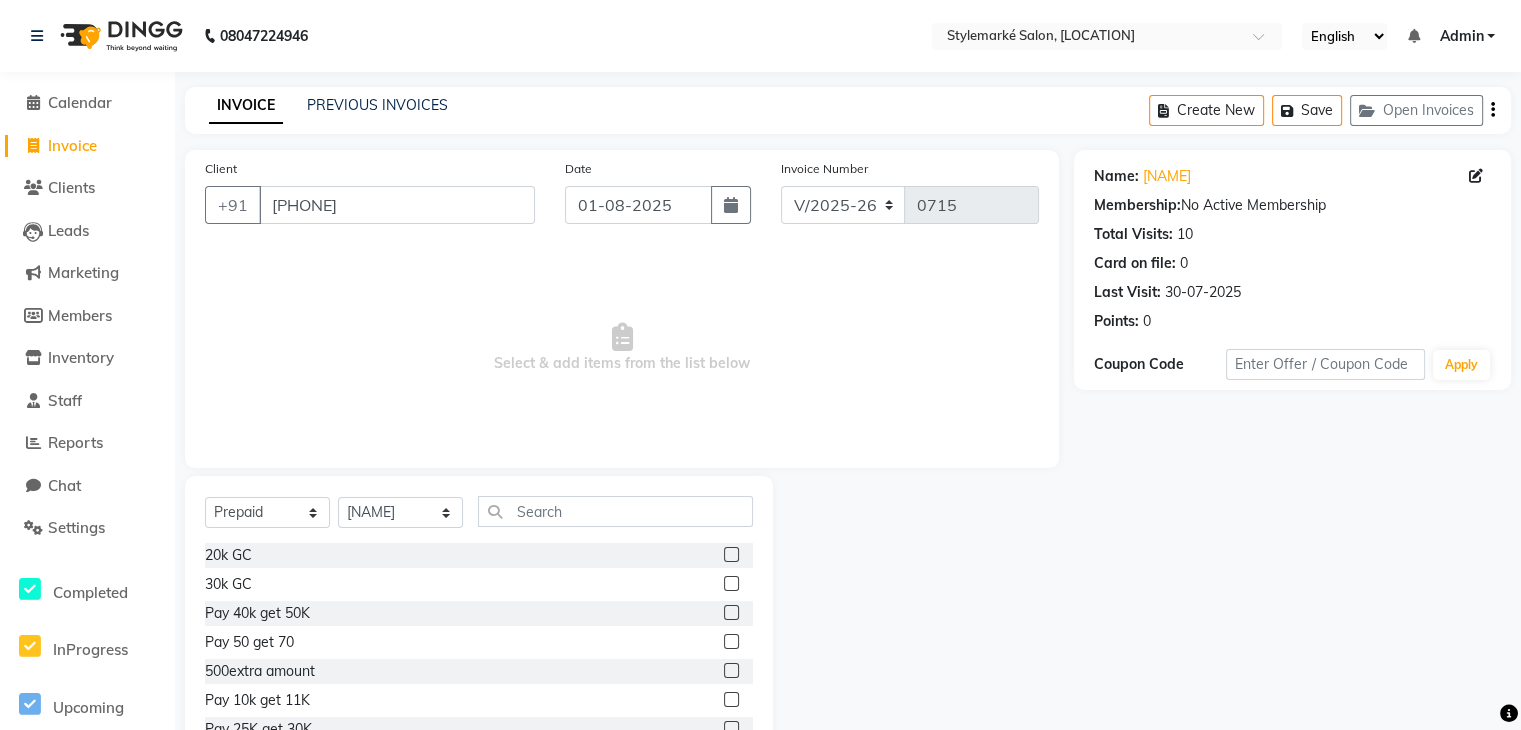click 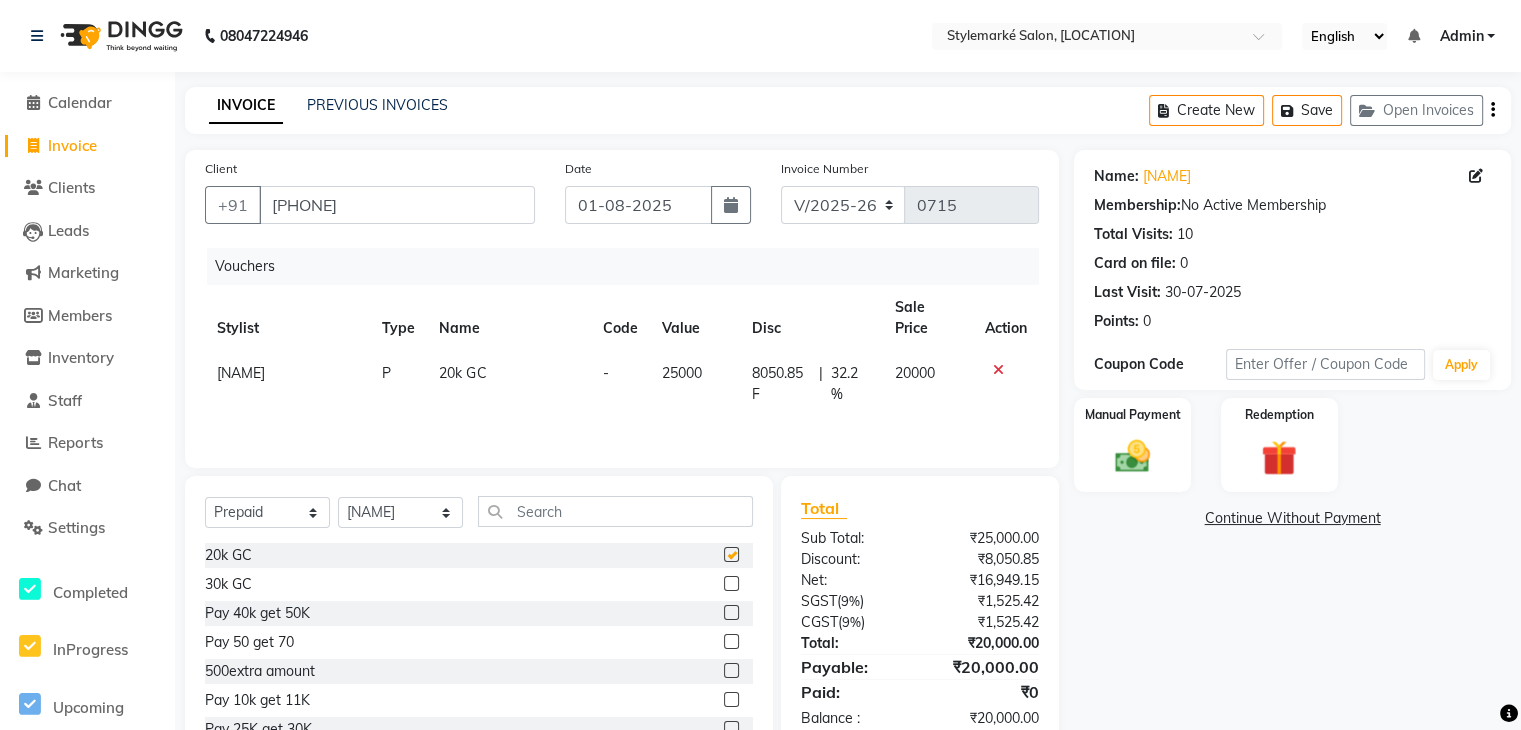 checkbox on "false" 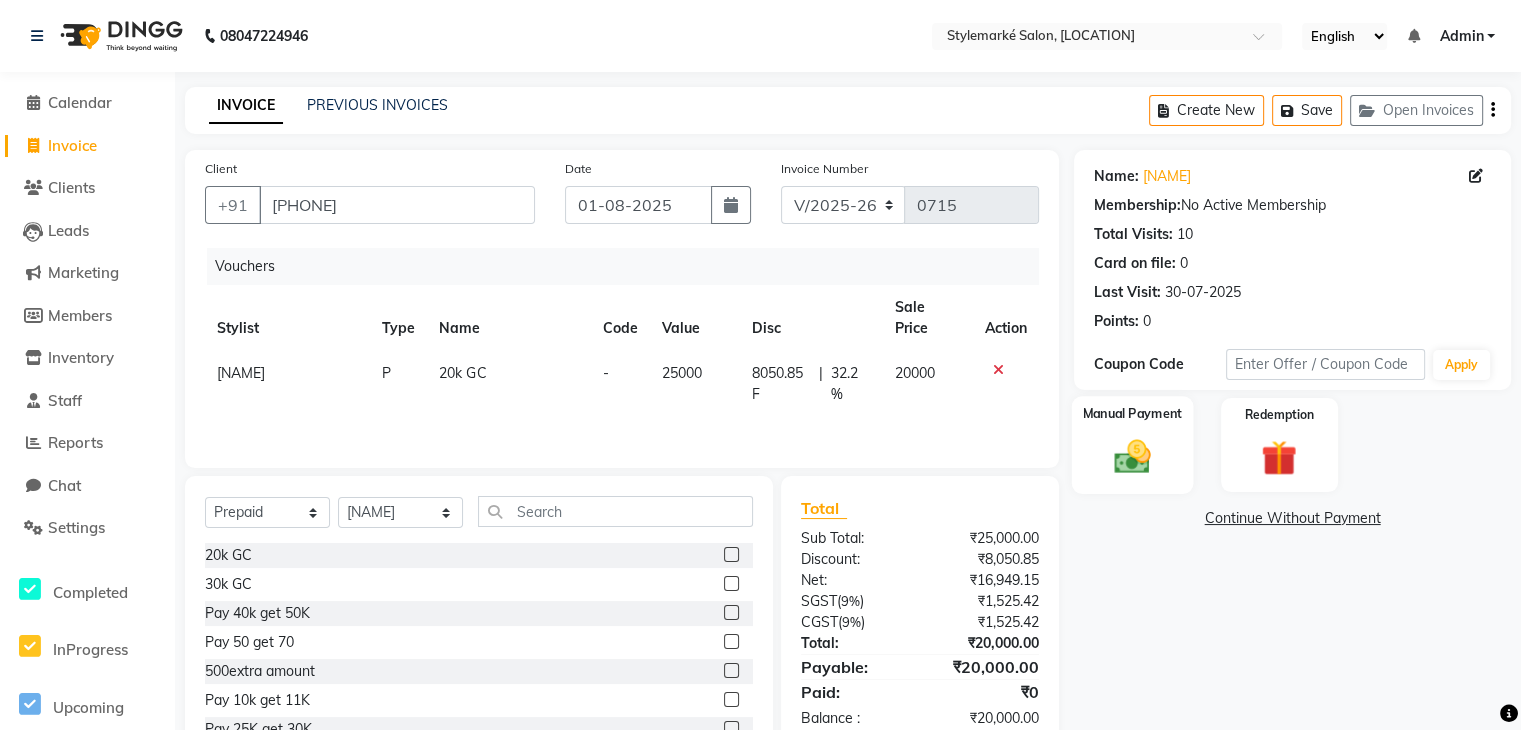 click 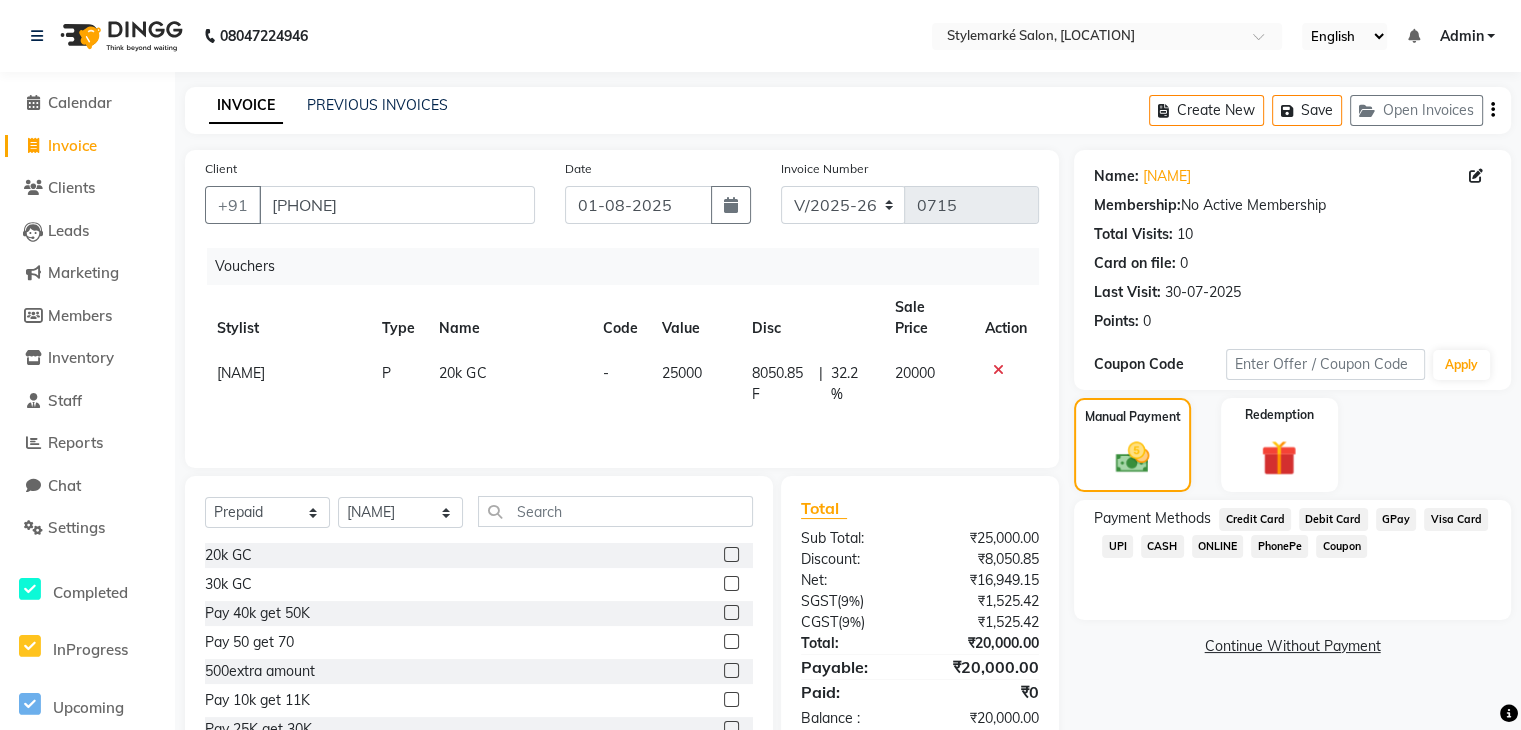 click on "Visa Card" 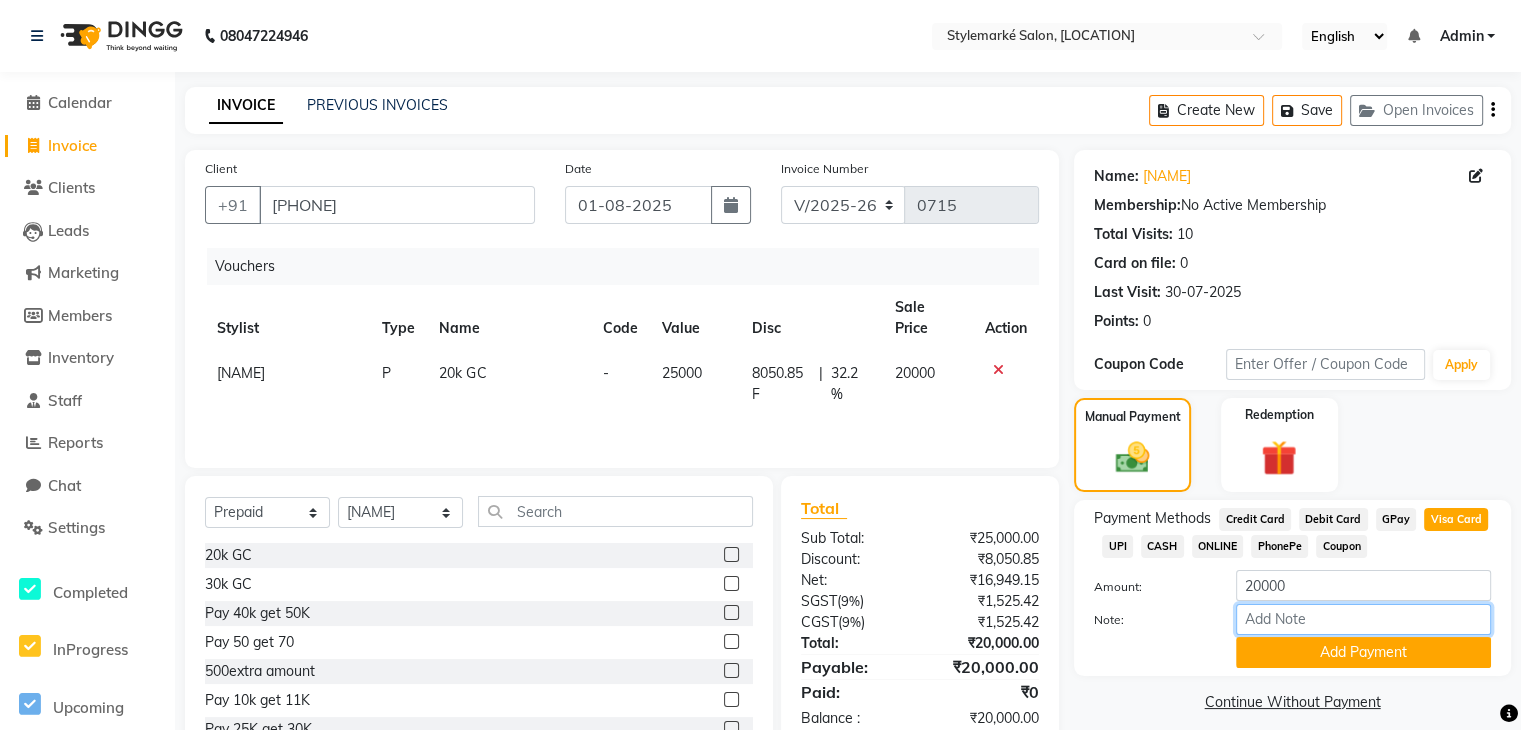 click on "Note:" at bounding box center [1363, 619] 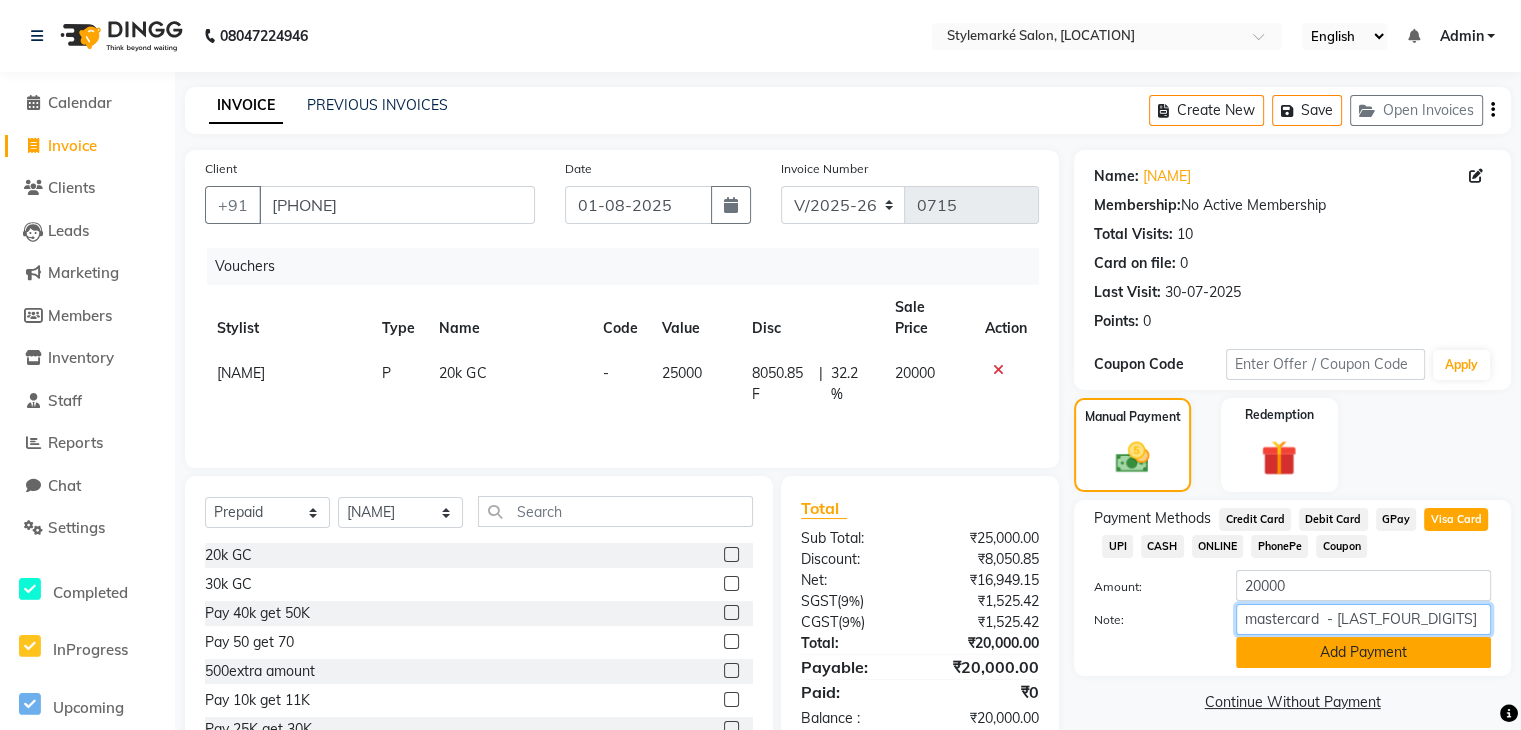 type on "mastercard  - [LAST_FOUR_DIGITS]" 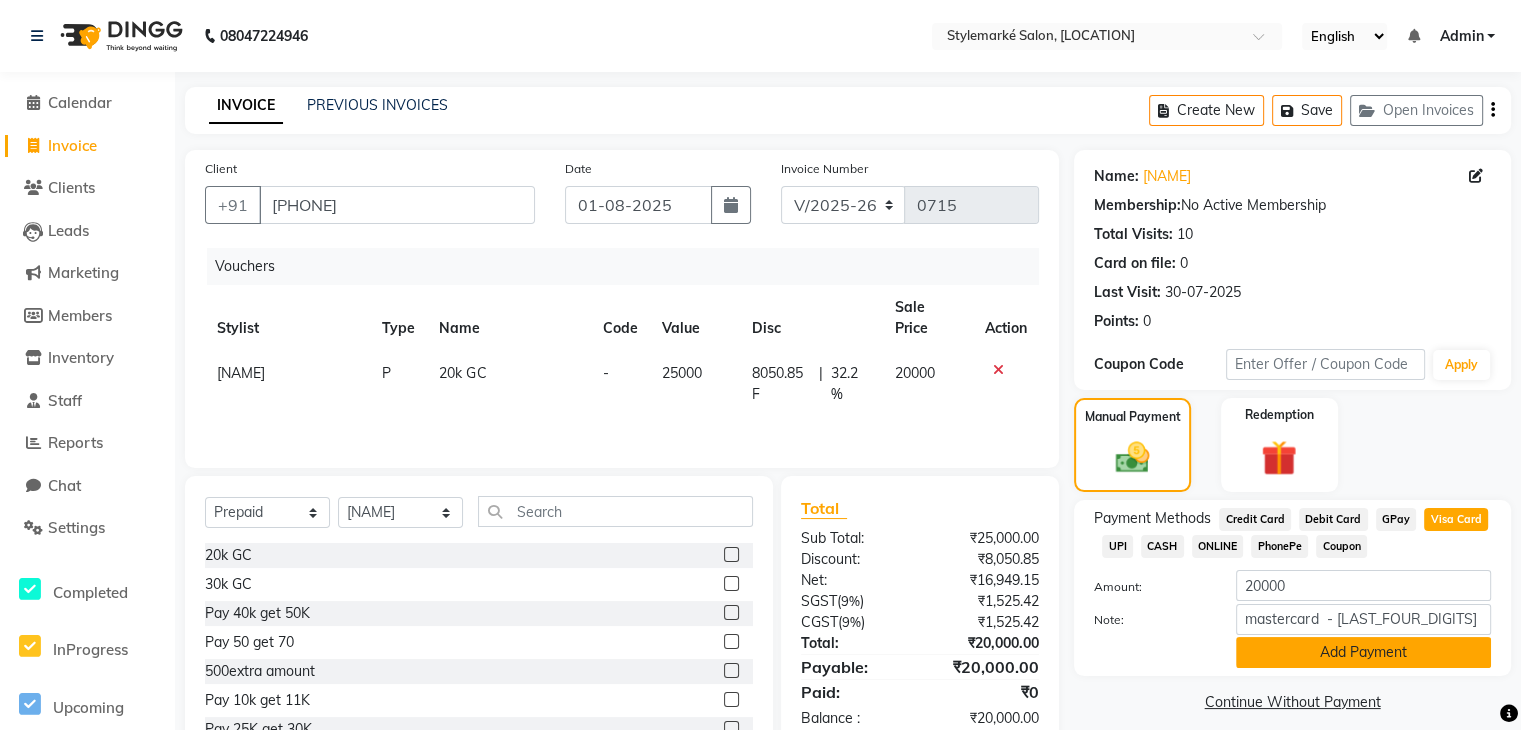 click on "Add Payment" 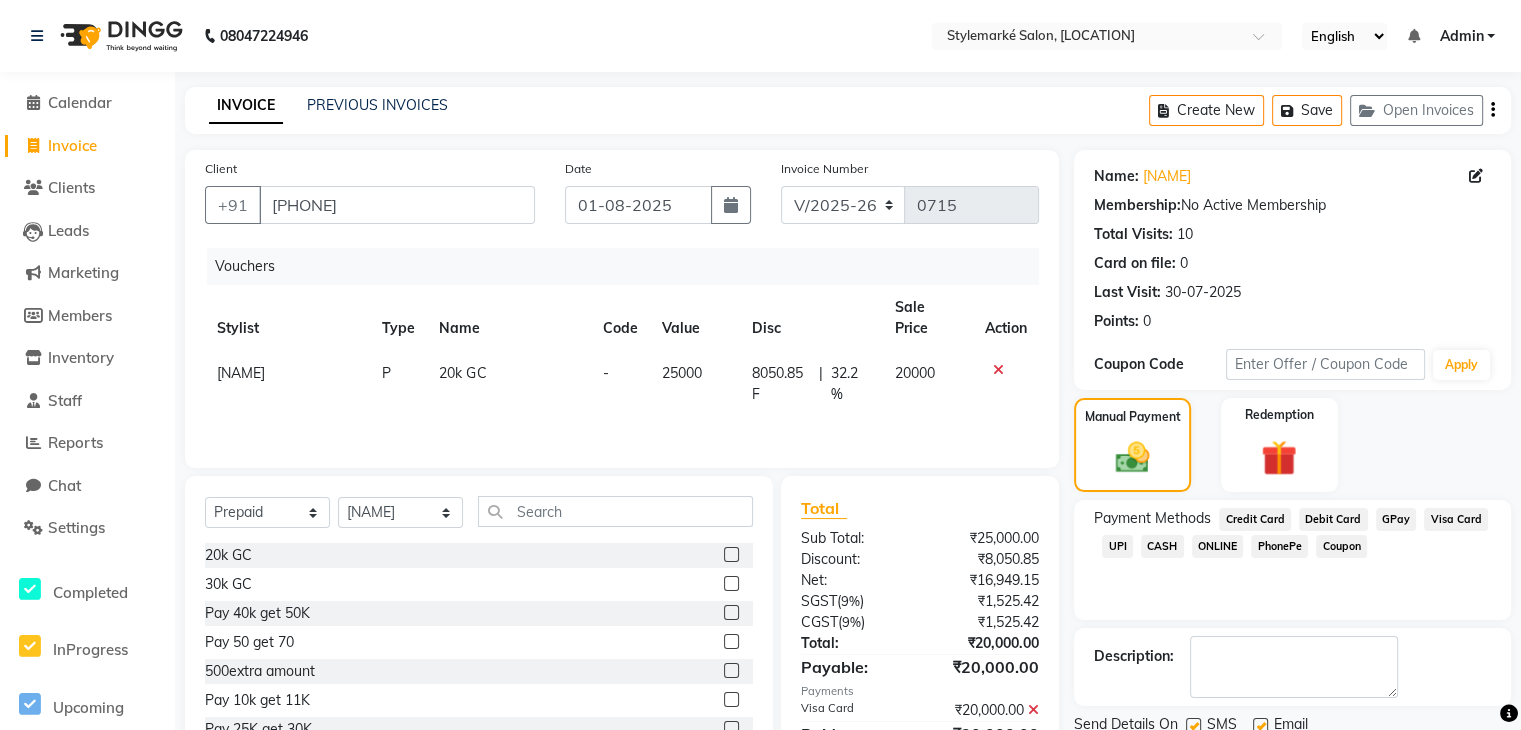 scroll, scrollTop: 92, scrollLeft: 0, axis: vertical 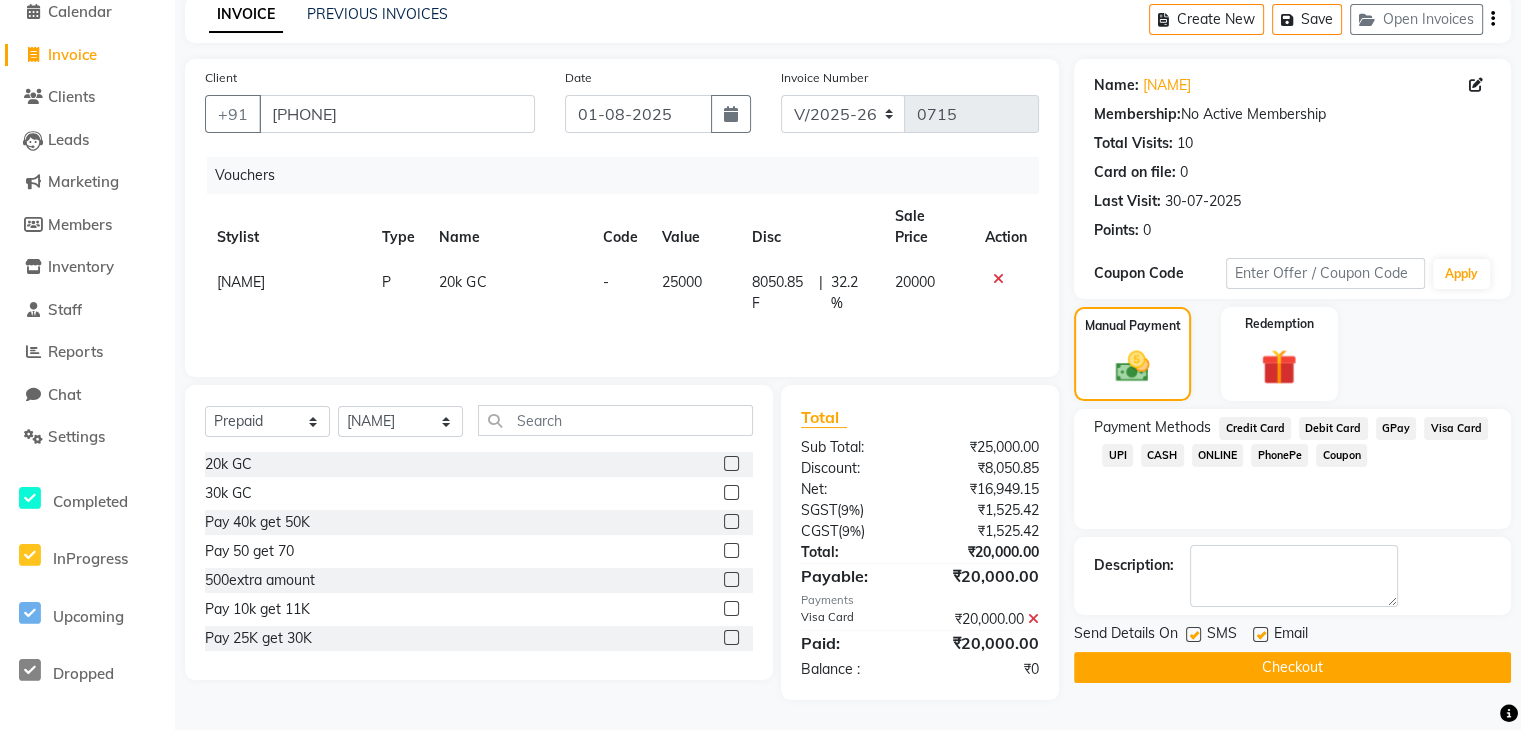 click on "Checkout" 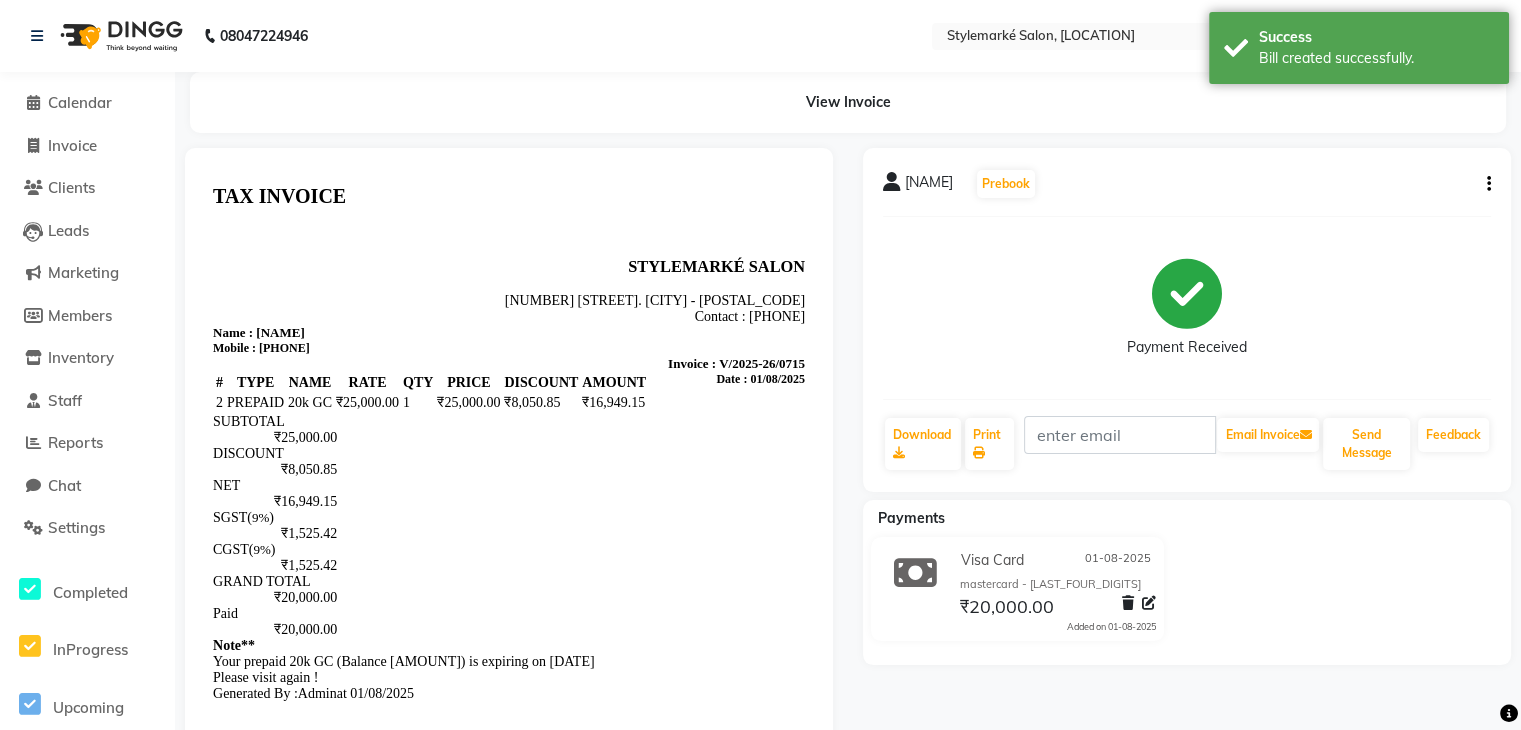scroll, scrollTop: 0, scrollLeft: 0, axis: both 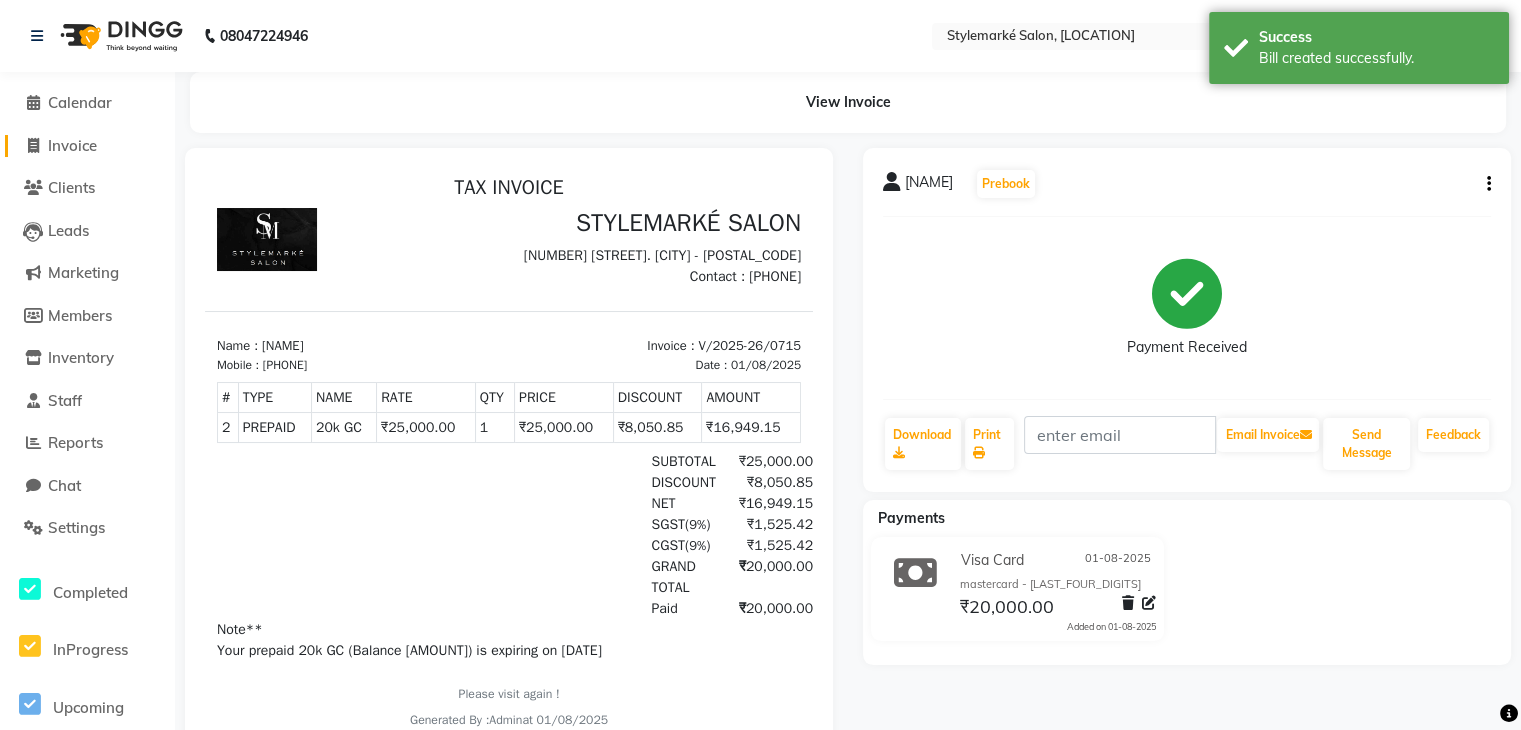 click on "Invoice" 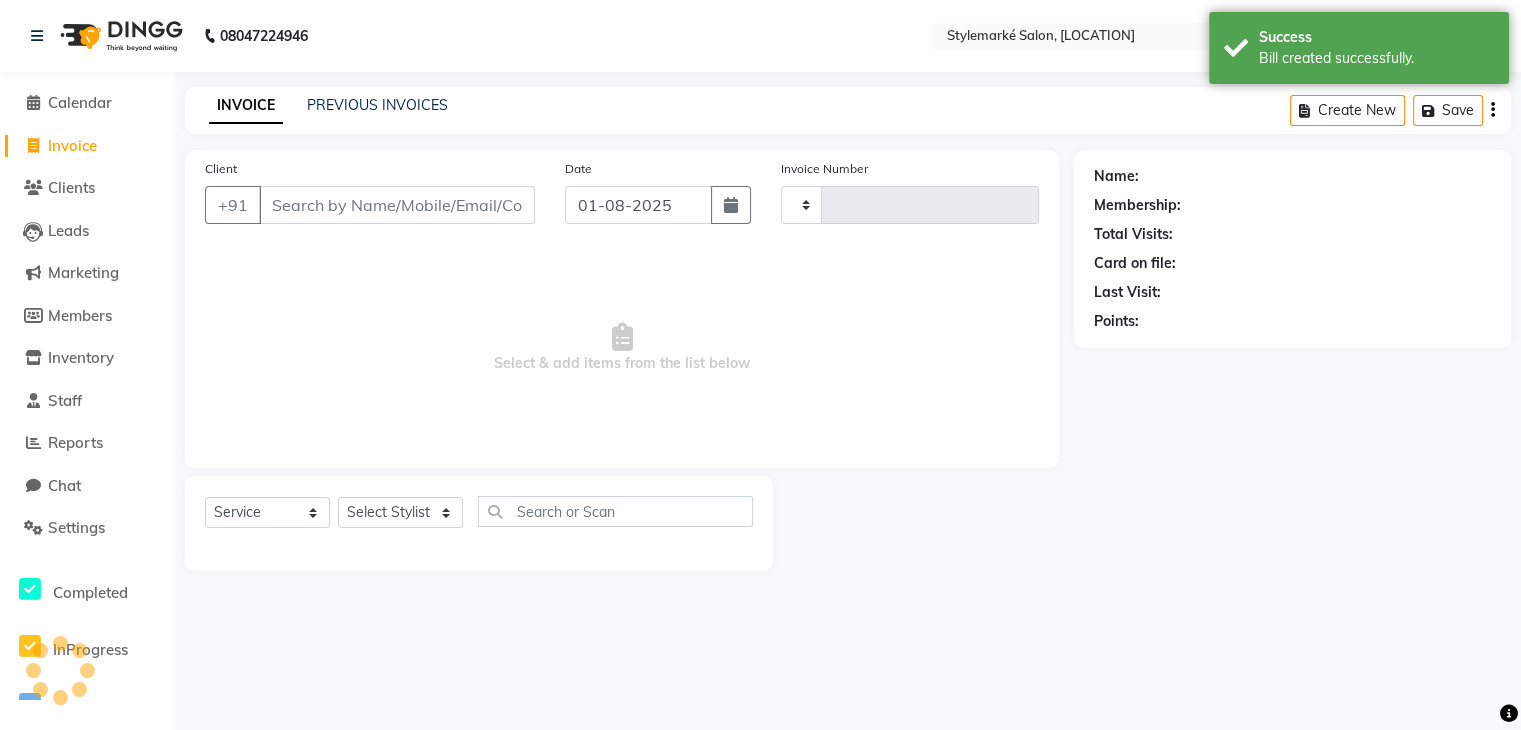 type on "0716" 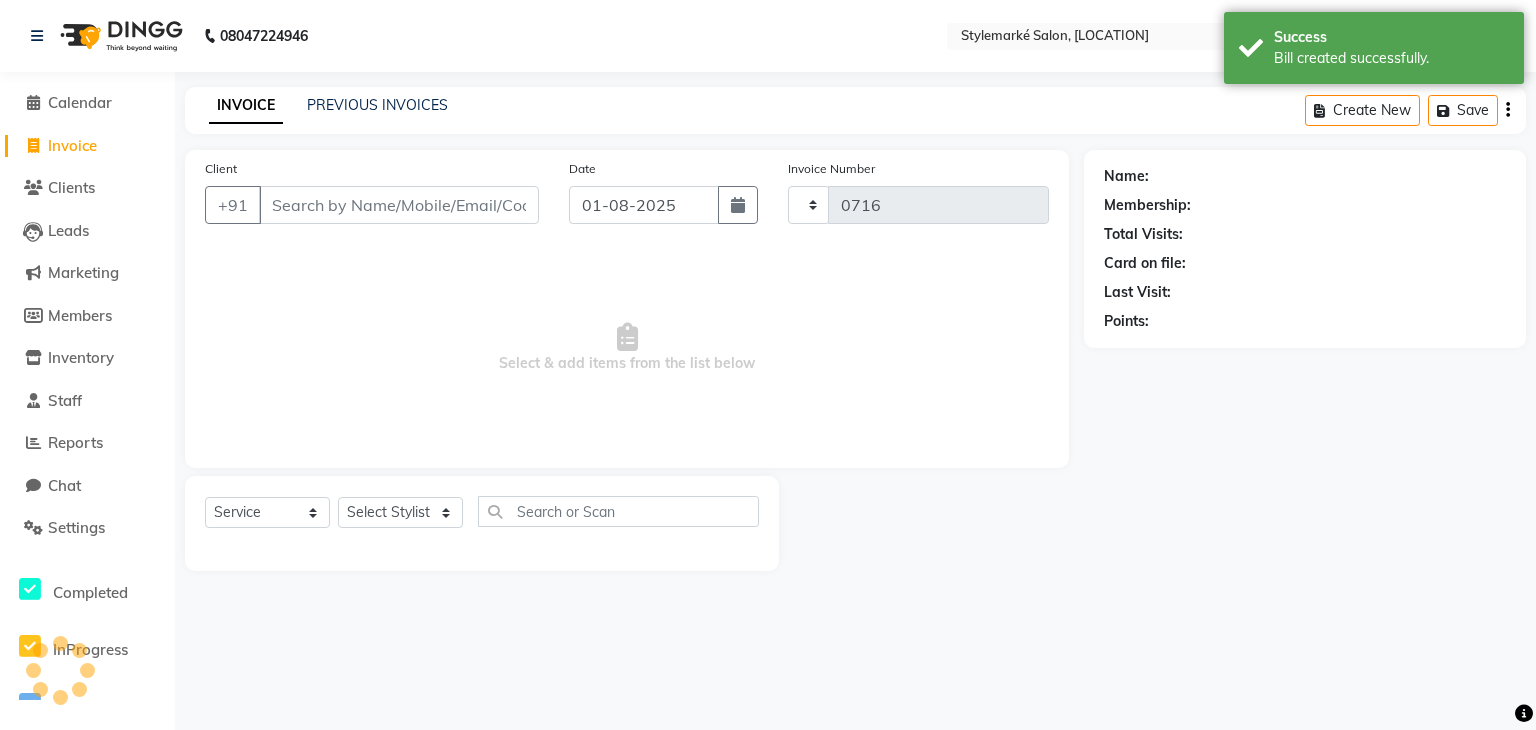 select on "7909" 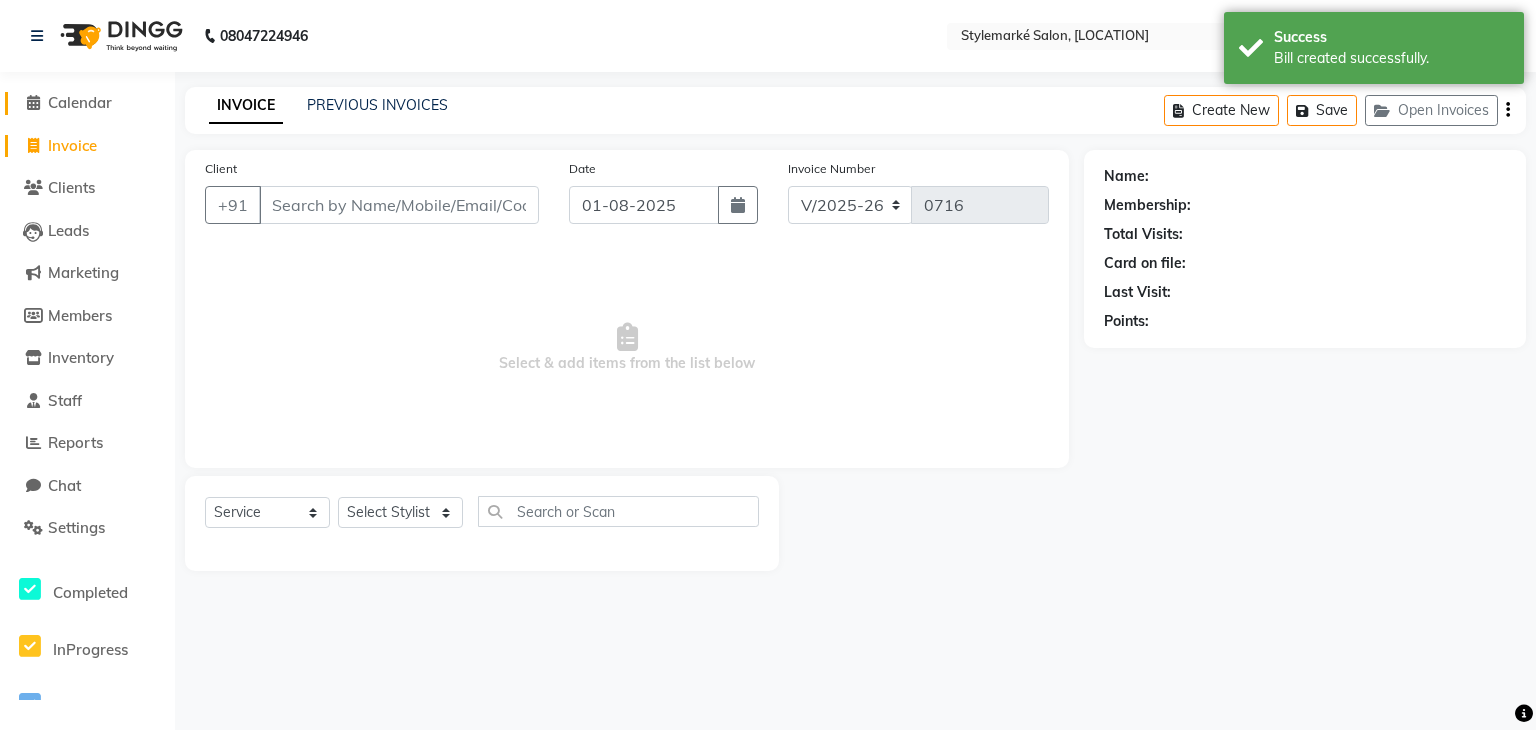 click on "Calendar" 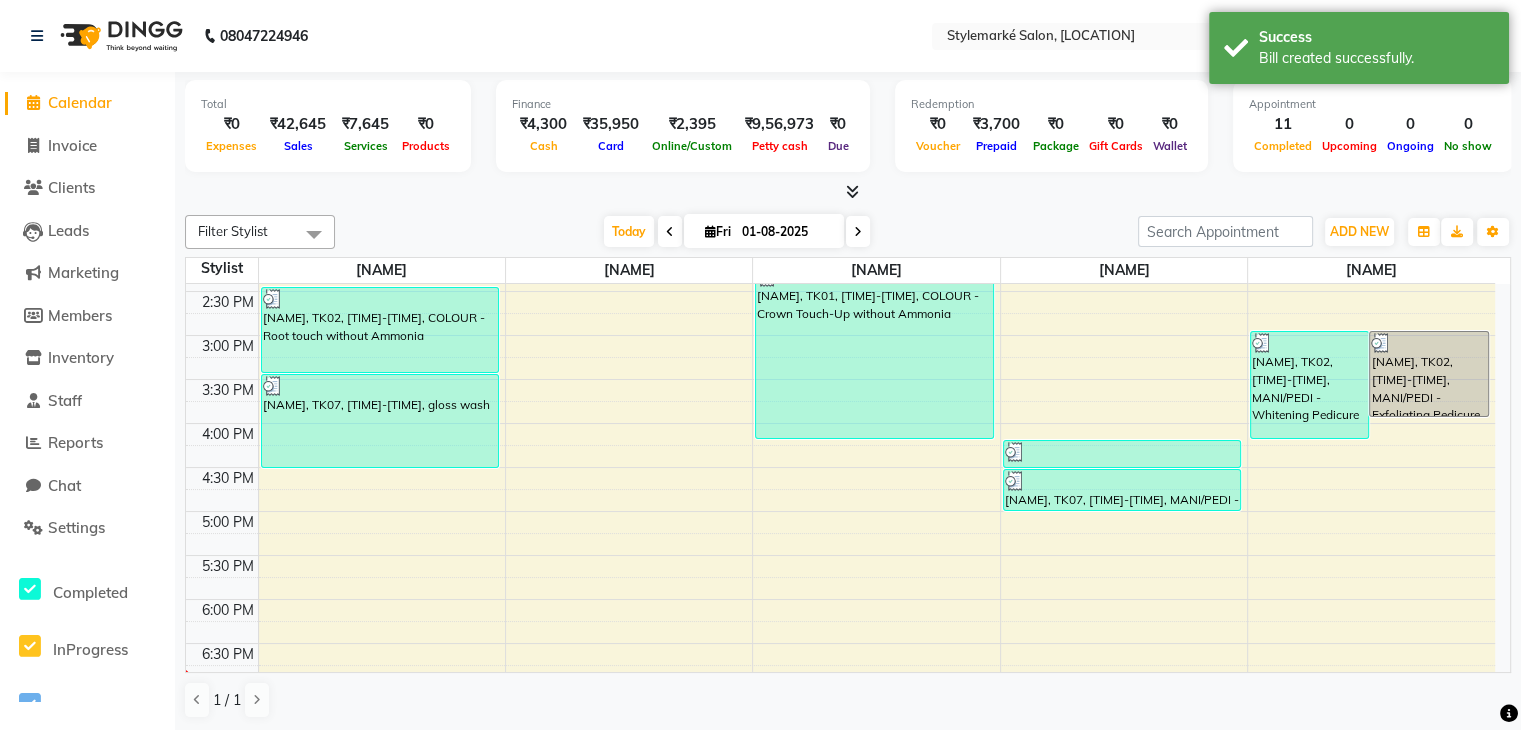 scroll, scrollTop: 600, scrollLeft: 0, axis: vertical 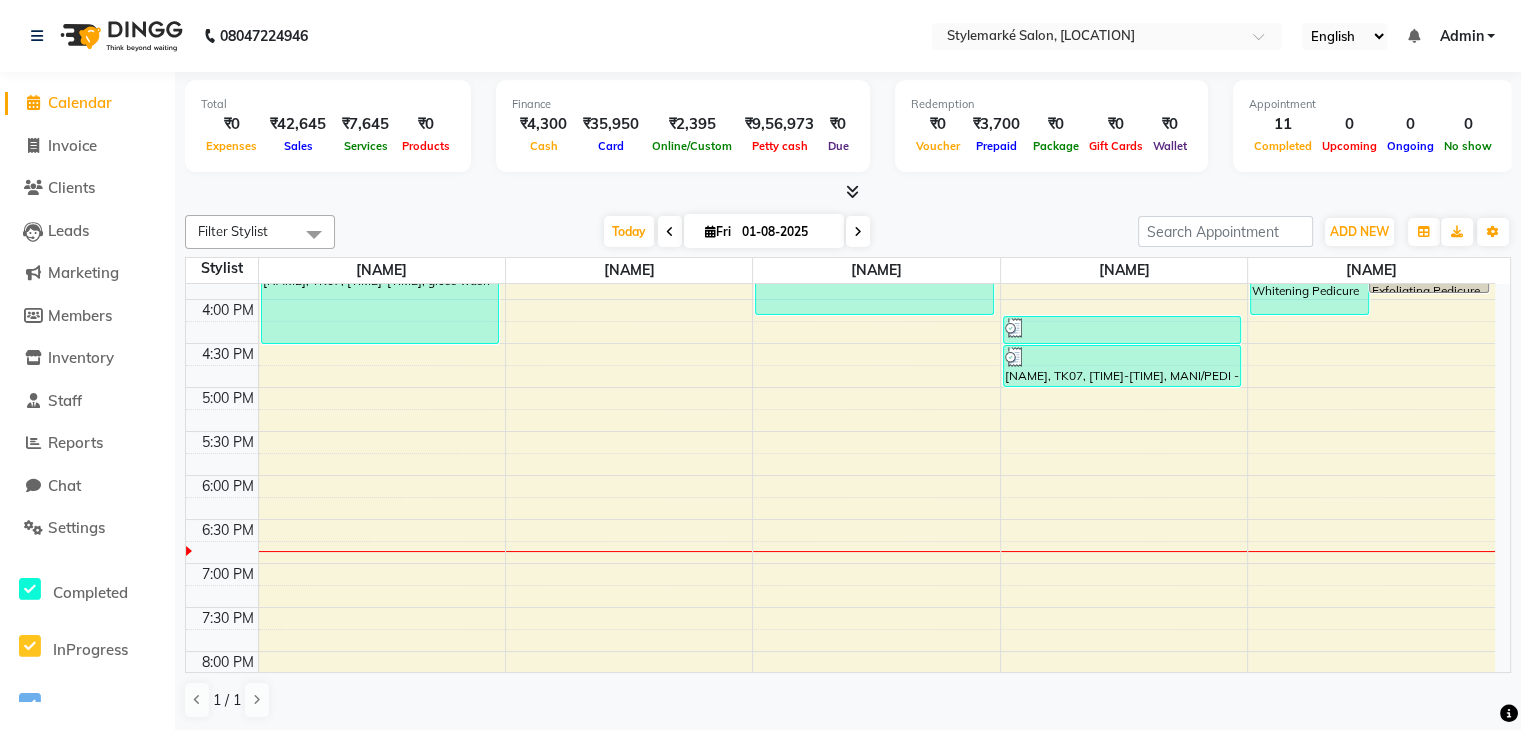 click on "[NAME], TK03, [TIME]-[TIME], COLOUR - Root touch without Ammonia [NAME], TK02, [TIME]-[TIME], COLOUR - Root touch without Ammonia [NAME], TK07, [TIME]-[TIME], gloss wash [NAME], TK06, [TIME]-[TIME], HAIRCUTS - Senior Stylist - Male [NAME], TK01, [TIME]-[TIME], COLOUR - Crown Touch-Up without Ammonia [NAME], TK05, [TIME]-[TIME], THREADING - Eyebrows [NAME], TK05, [TIME]-[TIME], THREADING - Eyebrows [NAME], TK02, [TIME]-[TIME], THREADING - Eyebrows,upperlip reg wax [NAME], TK07, [TIME]-[TIME], MANI/PEDI - Cut/File/Polish [NAME], TK04, [TIME]-[TIME], MANI/PEDI - Exfoliating Pedicure [NAME], TK05, [TIME]-[TIME], THREADING - Eyebrows" at bounding box center [840, 211] 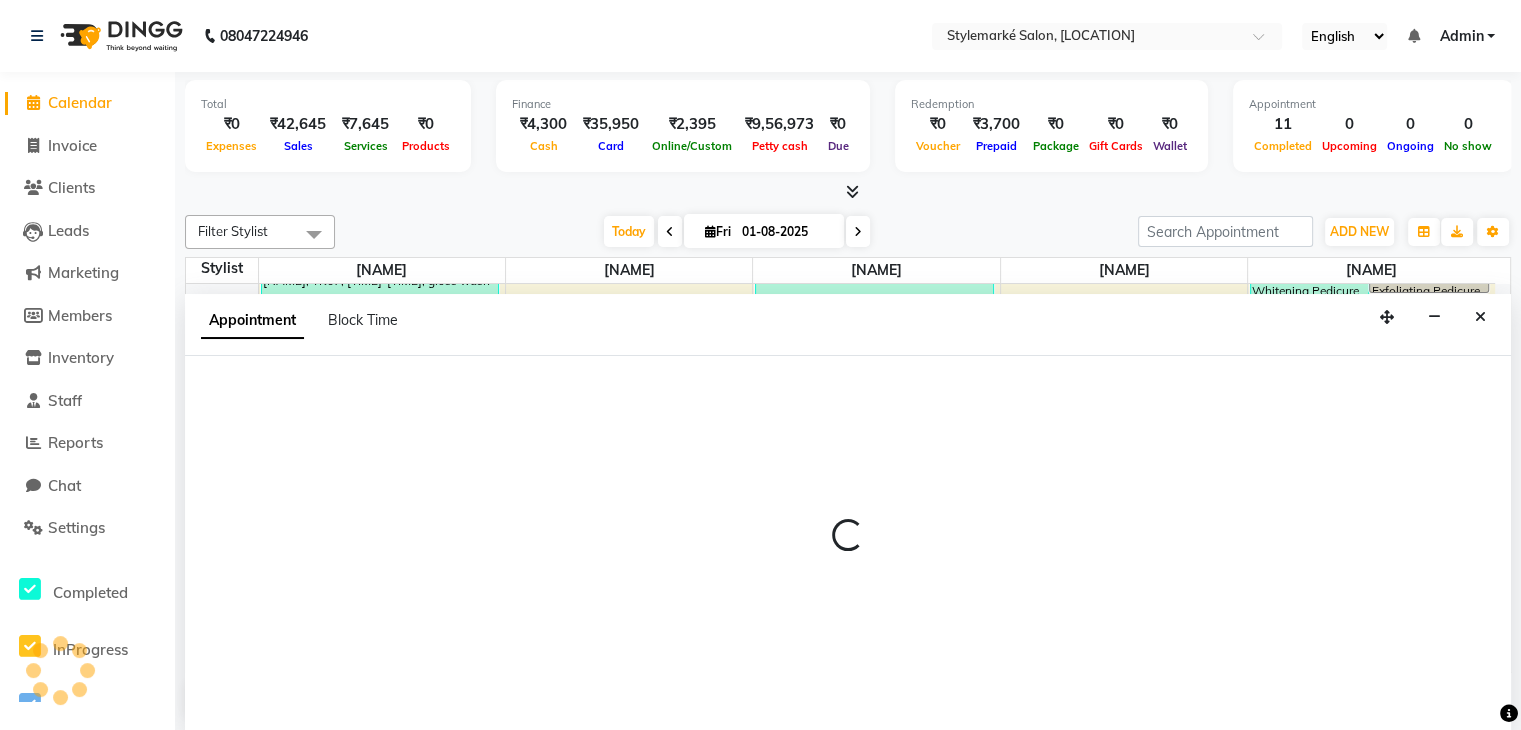 scroll, scrollTop: 1, scrollLeft: 0, axis: vertical 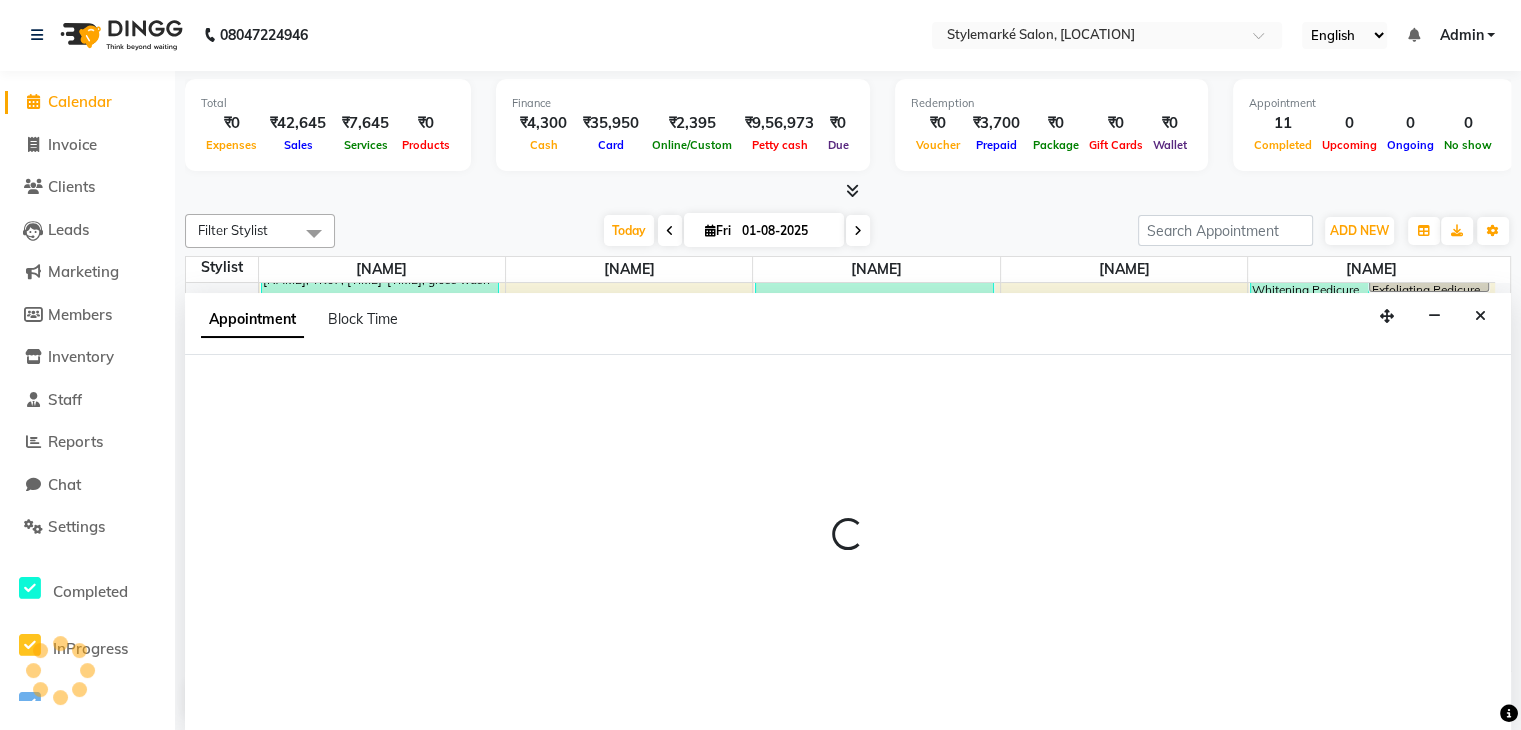 select on "71241" 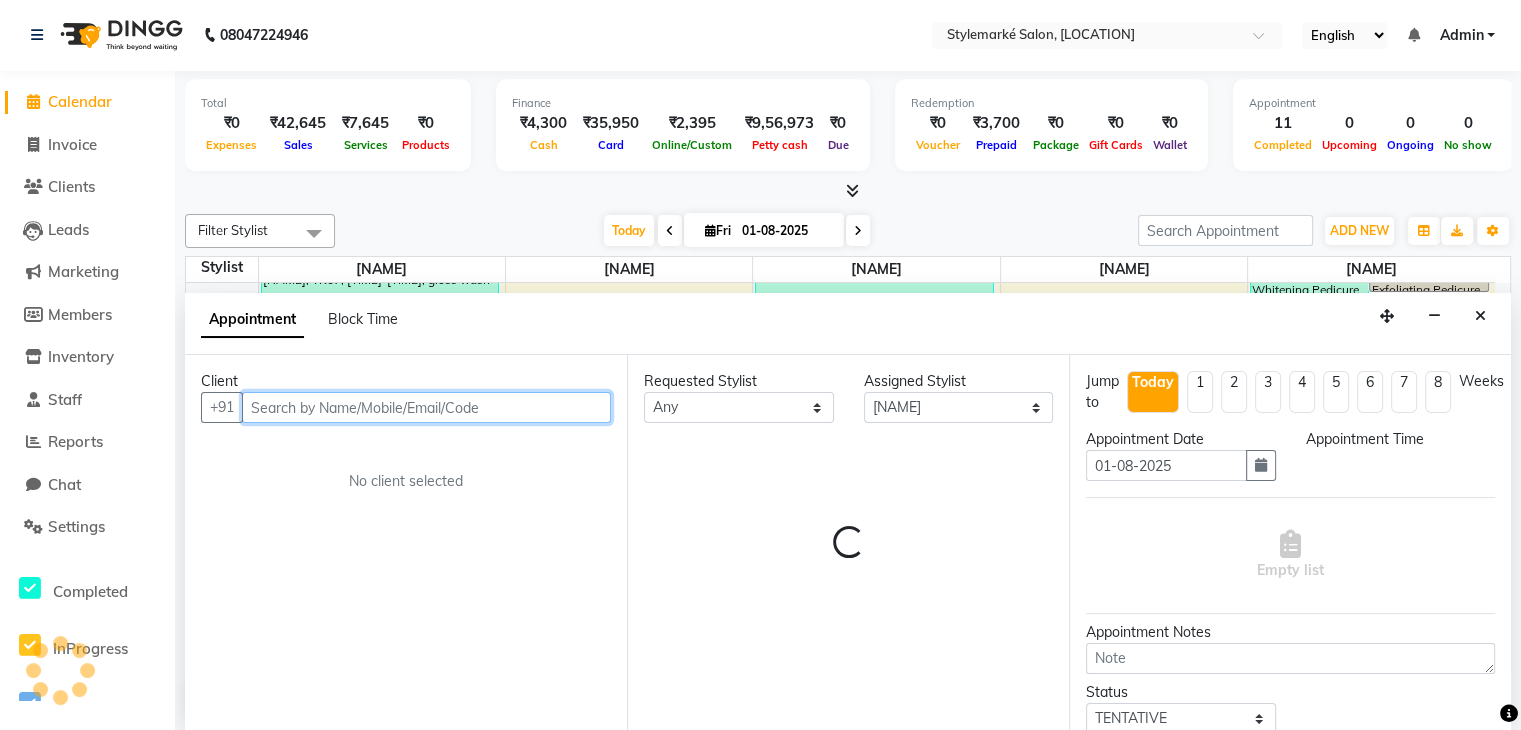 select on "1065" 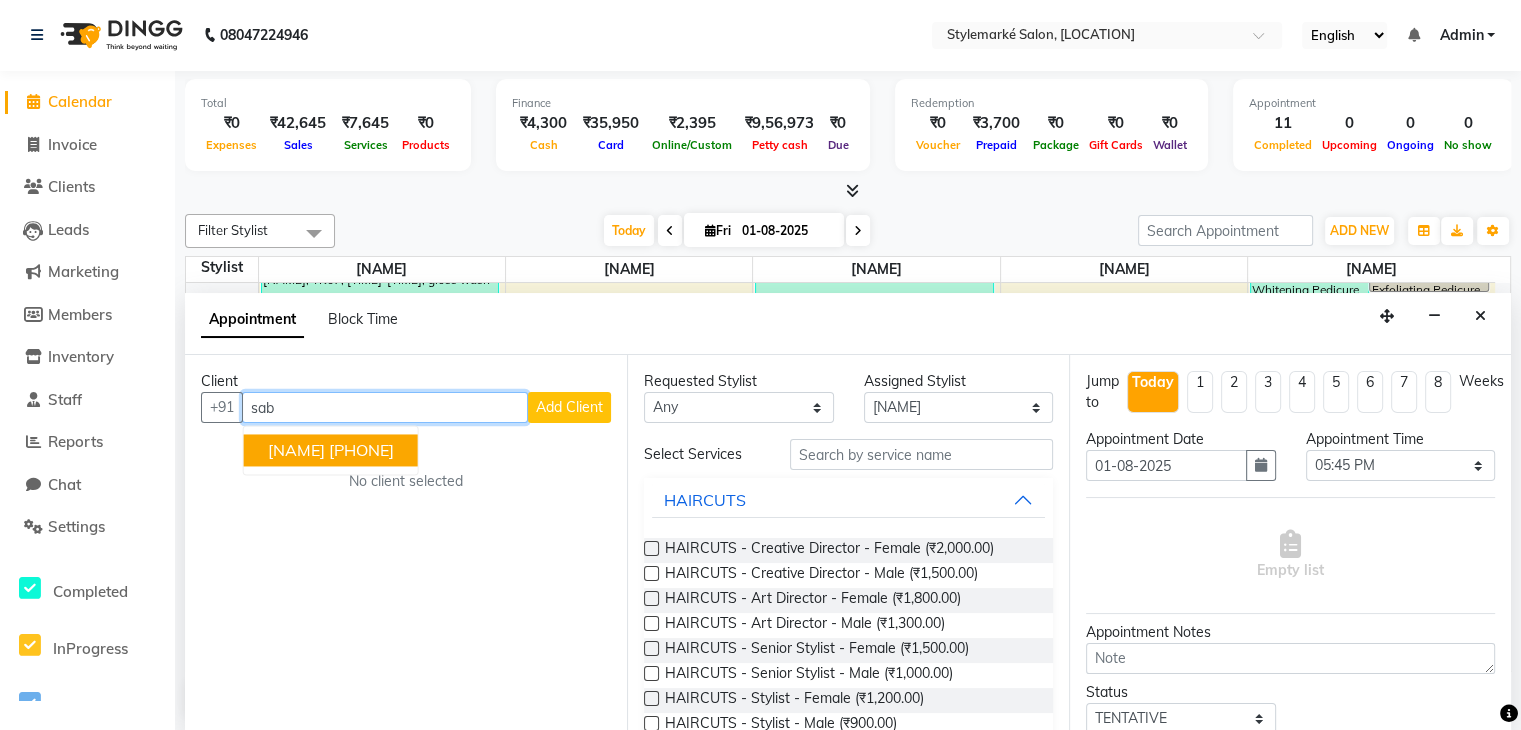 click on "[PHONE]" at bounding box center (361, 451) 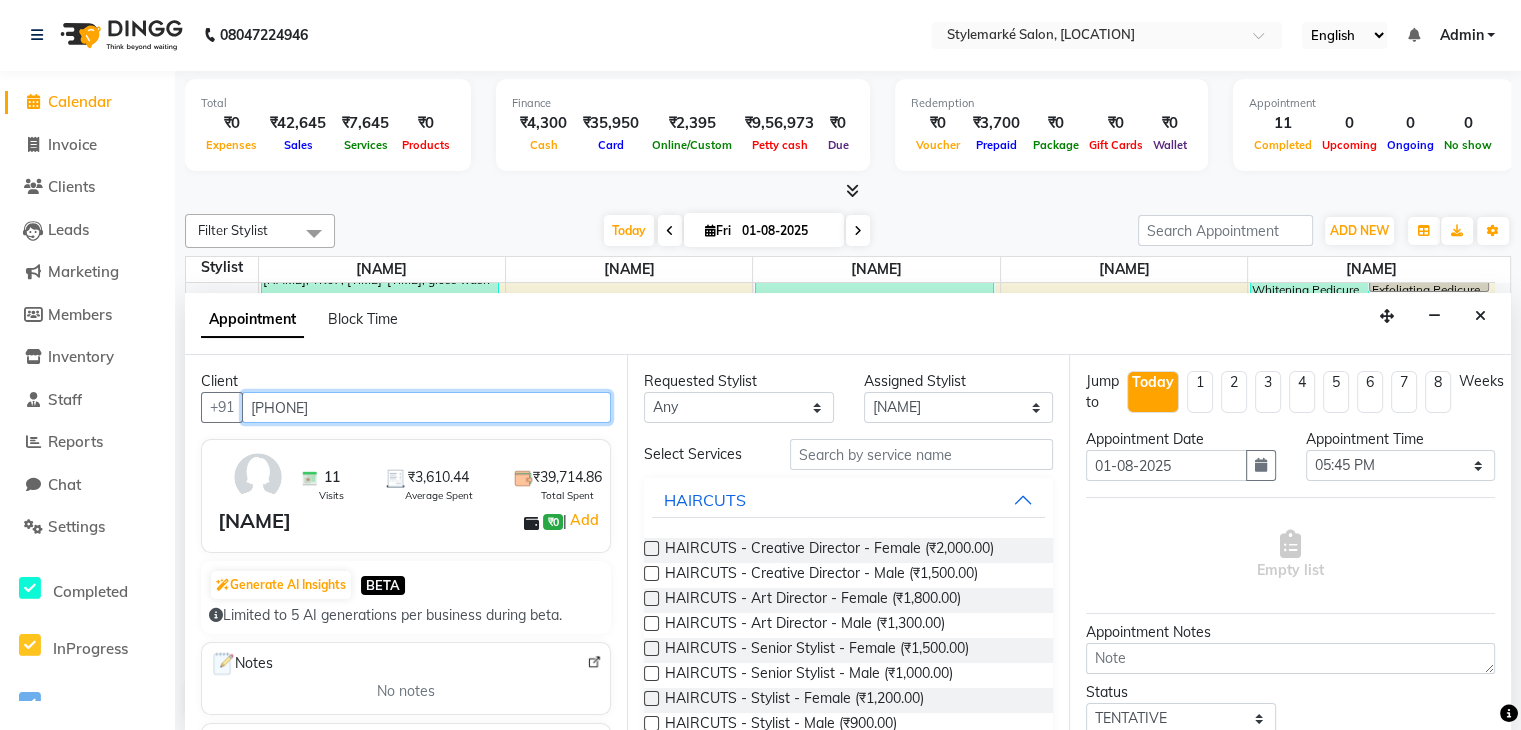type on "[PHONE]" 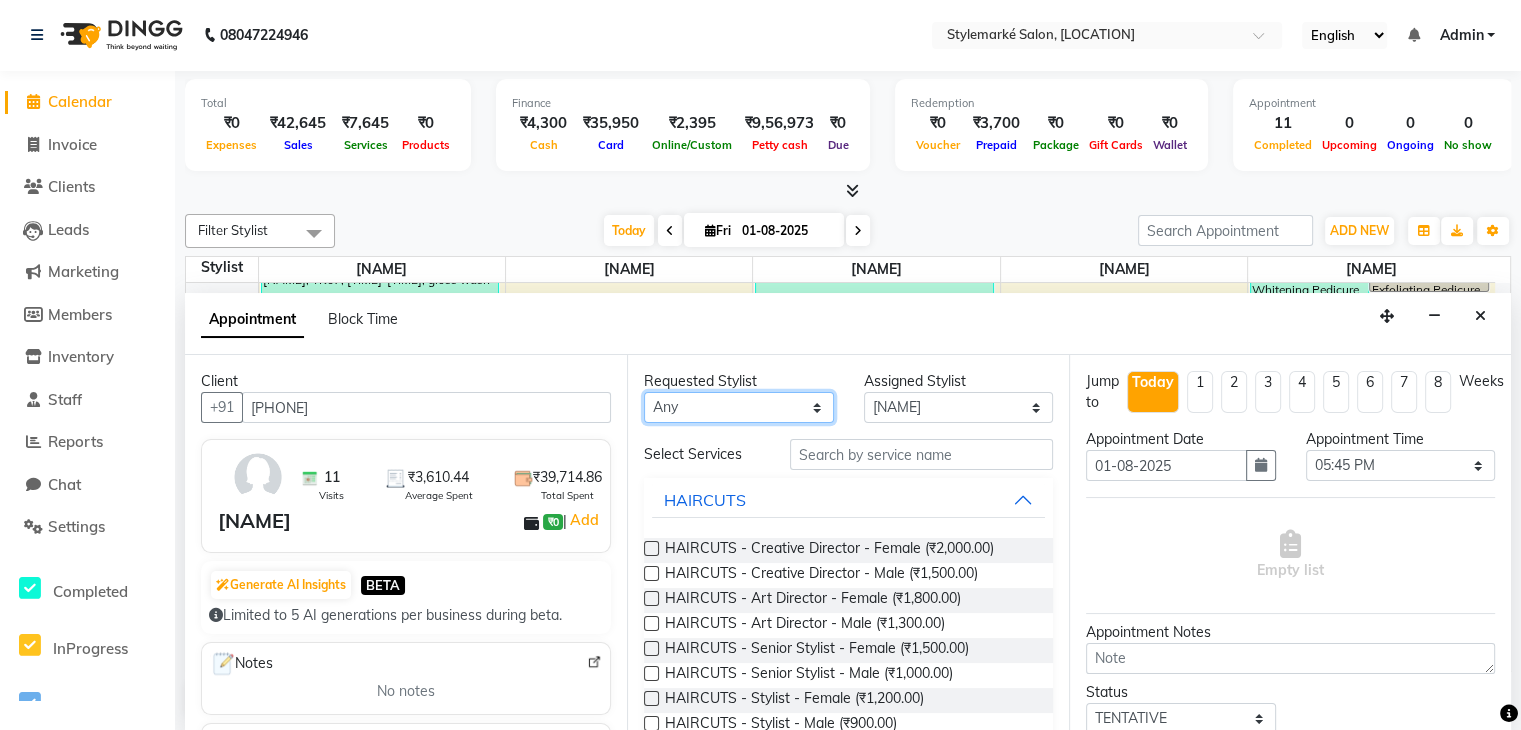 click on "Any [NAME] ⁠[NAME] ⁠[NAME] [NAME] [NAME]" at bounding box center (739, 407) 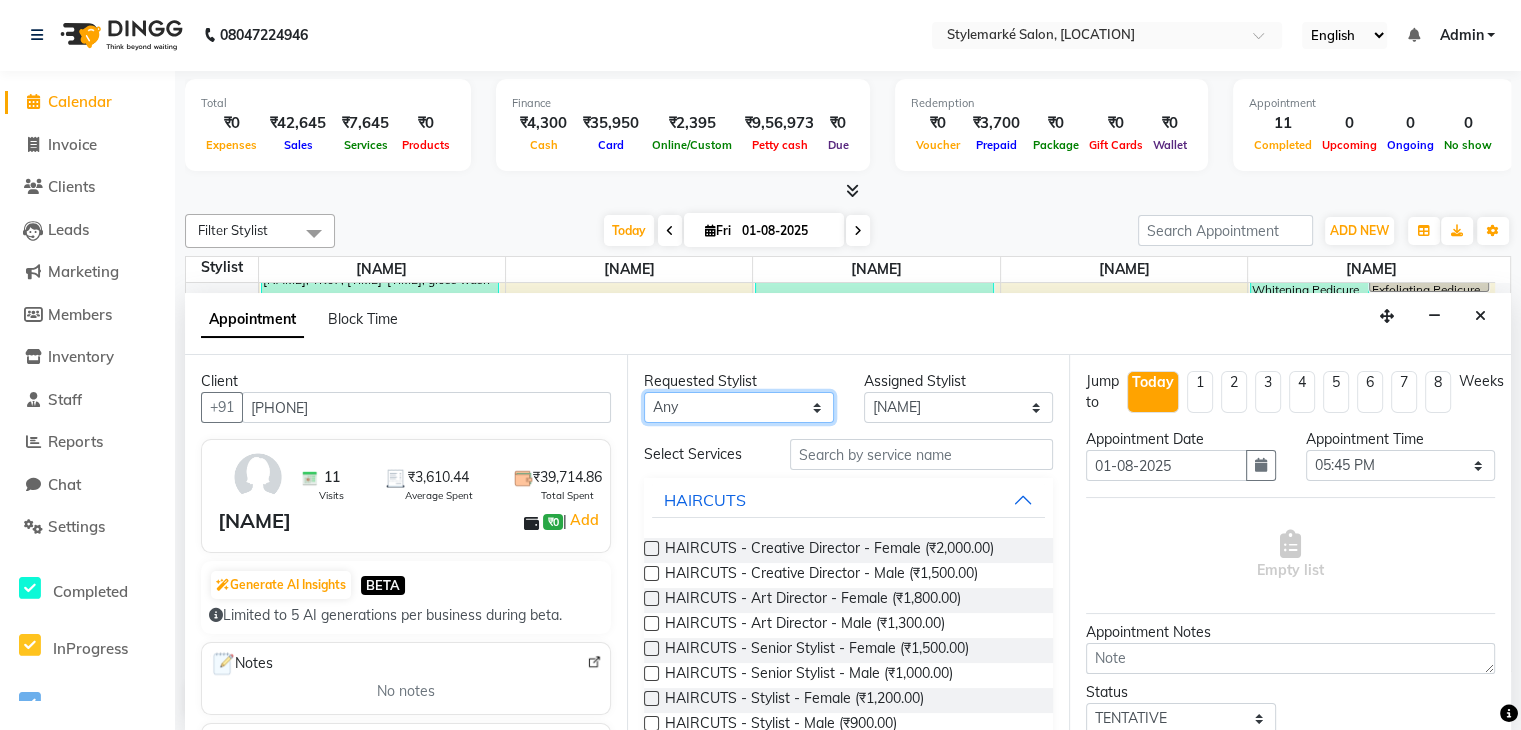 select on "71241" 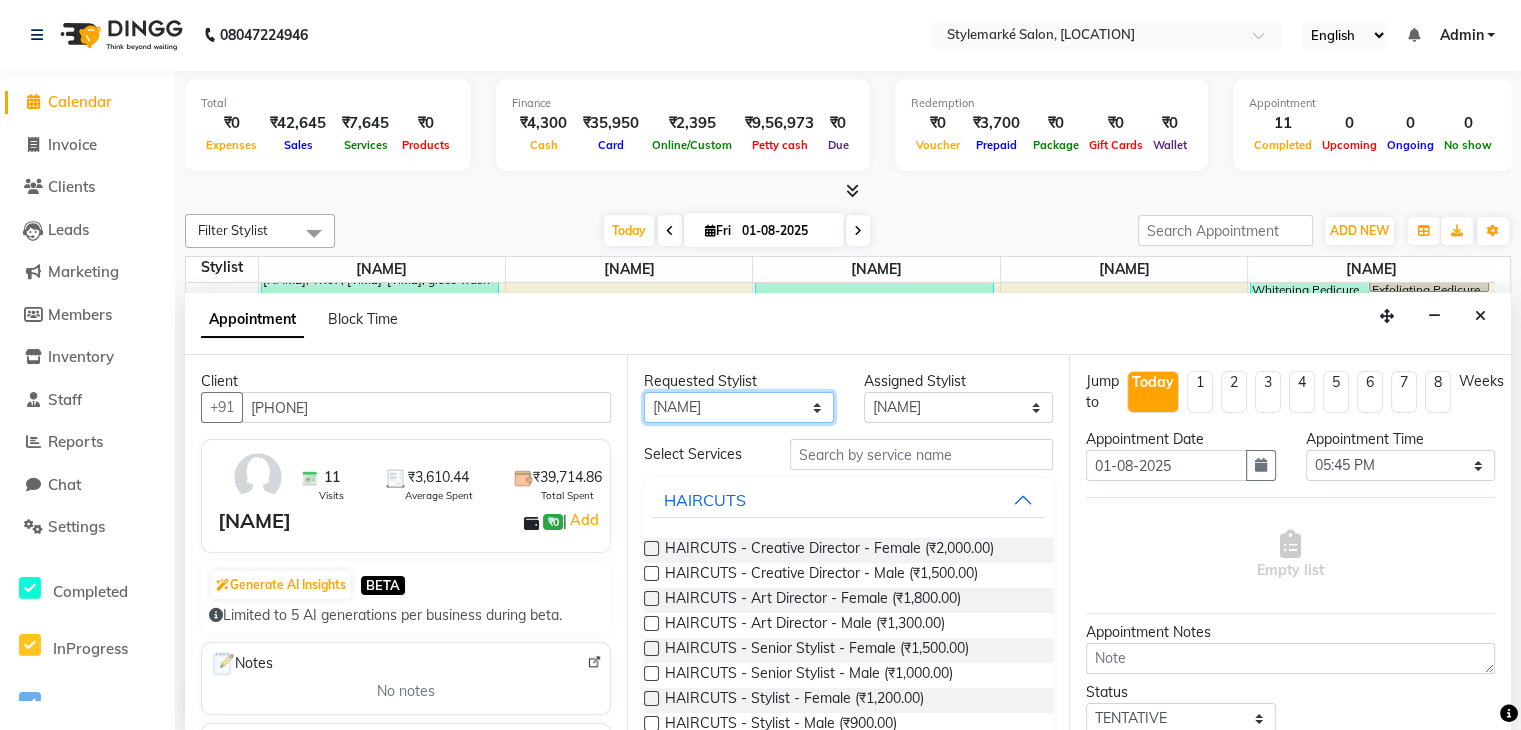 click on "Any [NAME] ⁠[NAME] ⁠[NAME] [NAME] [NAME]" at bounding box center (739, 407) 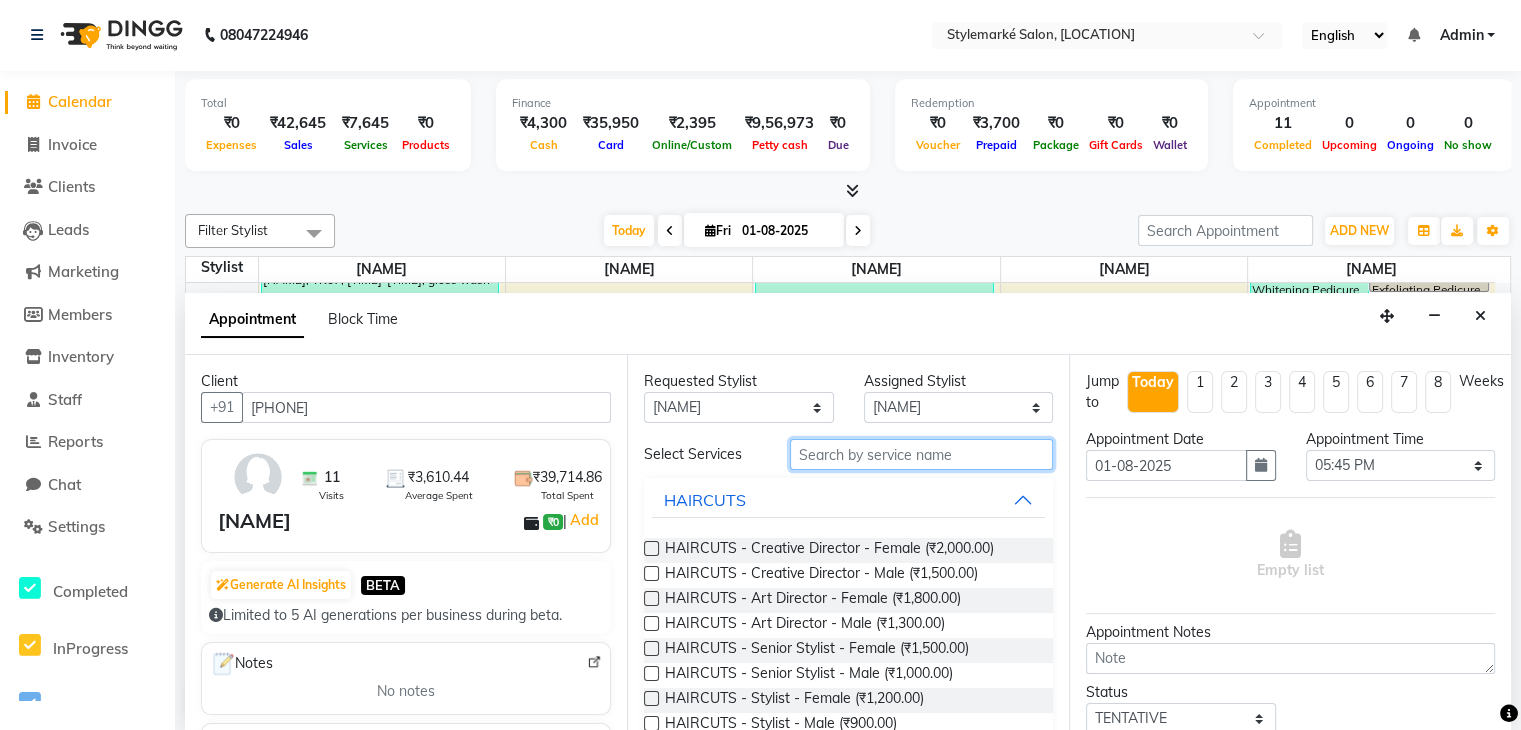click at bounding box center (921, 454) 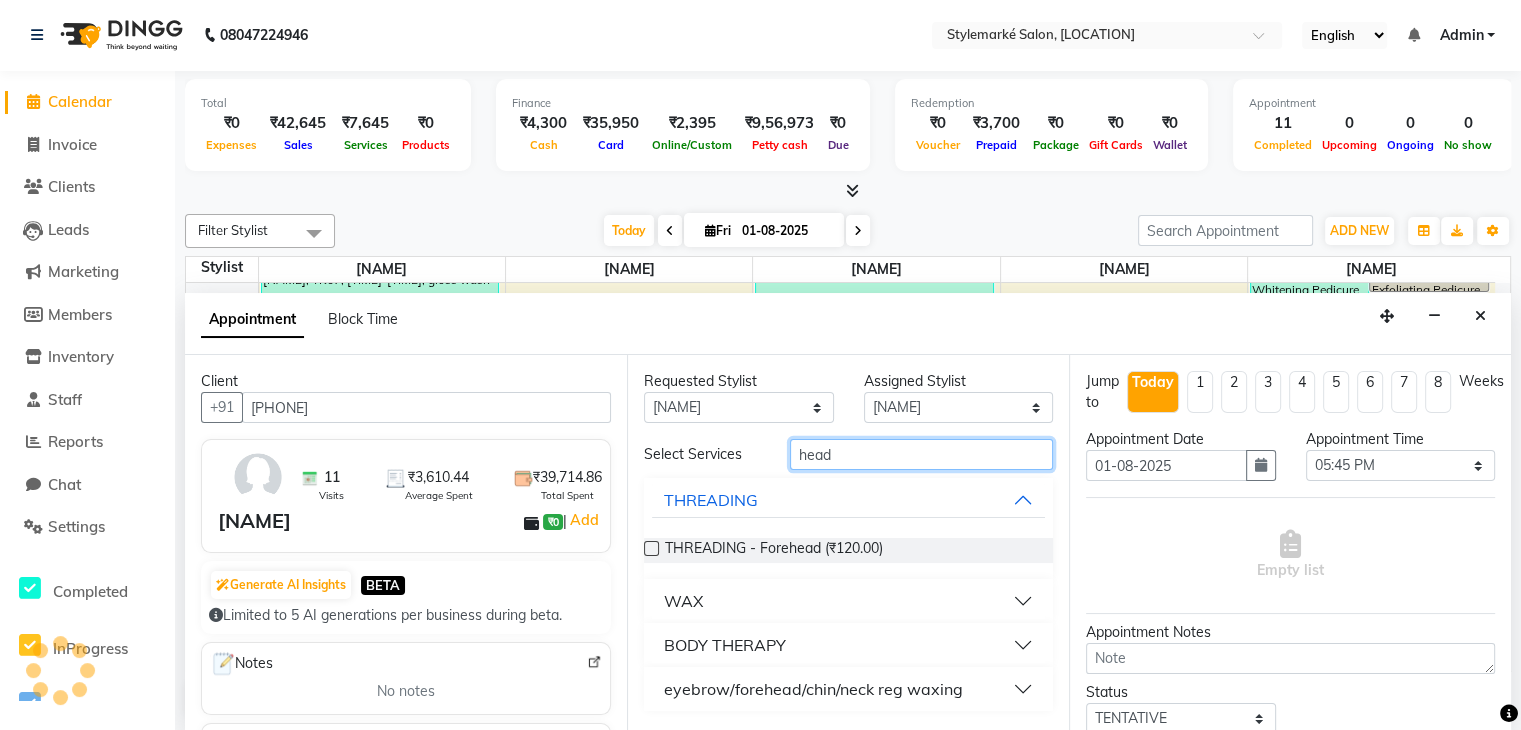 type on "head" 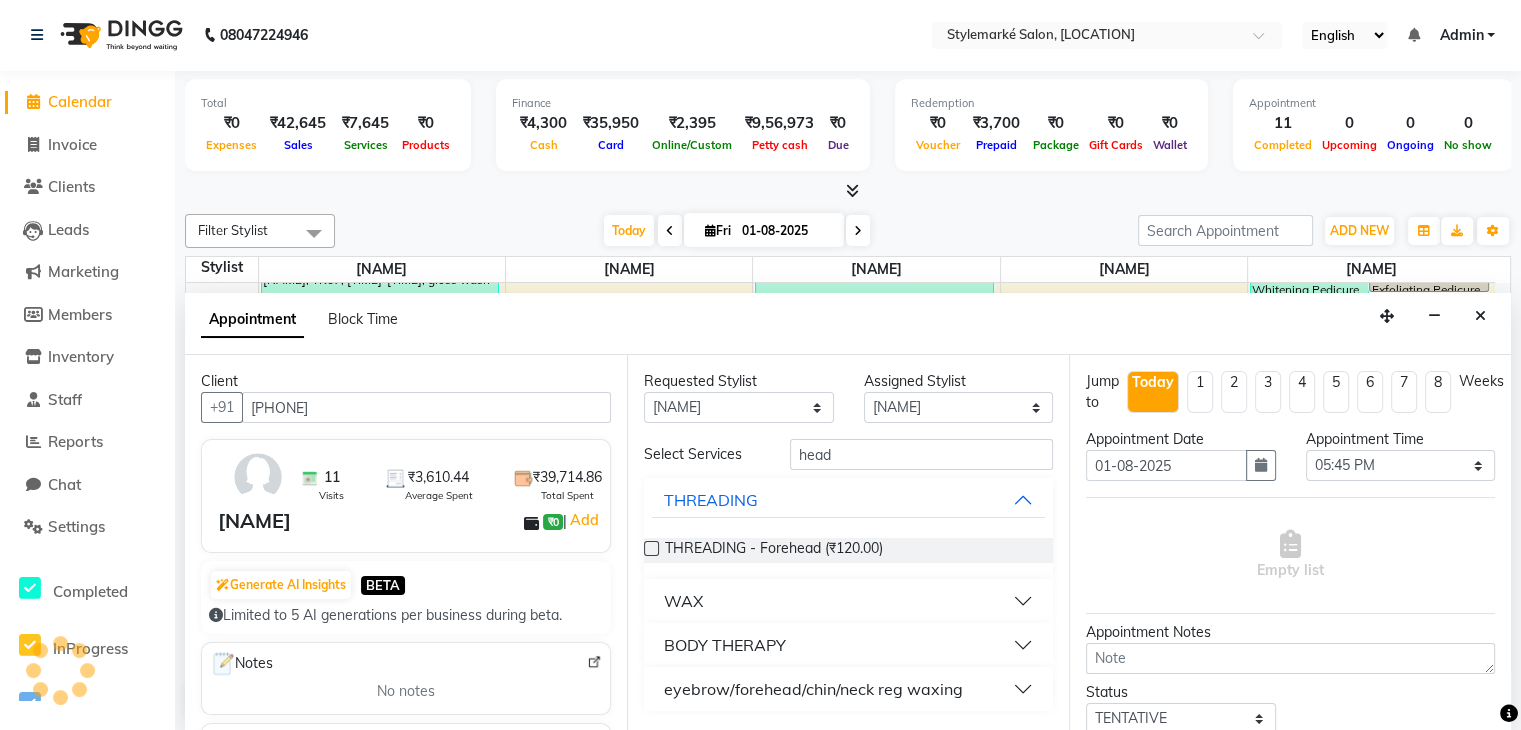 click on "BODY THERAPY" at bounding box center [848, 645] 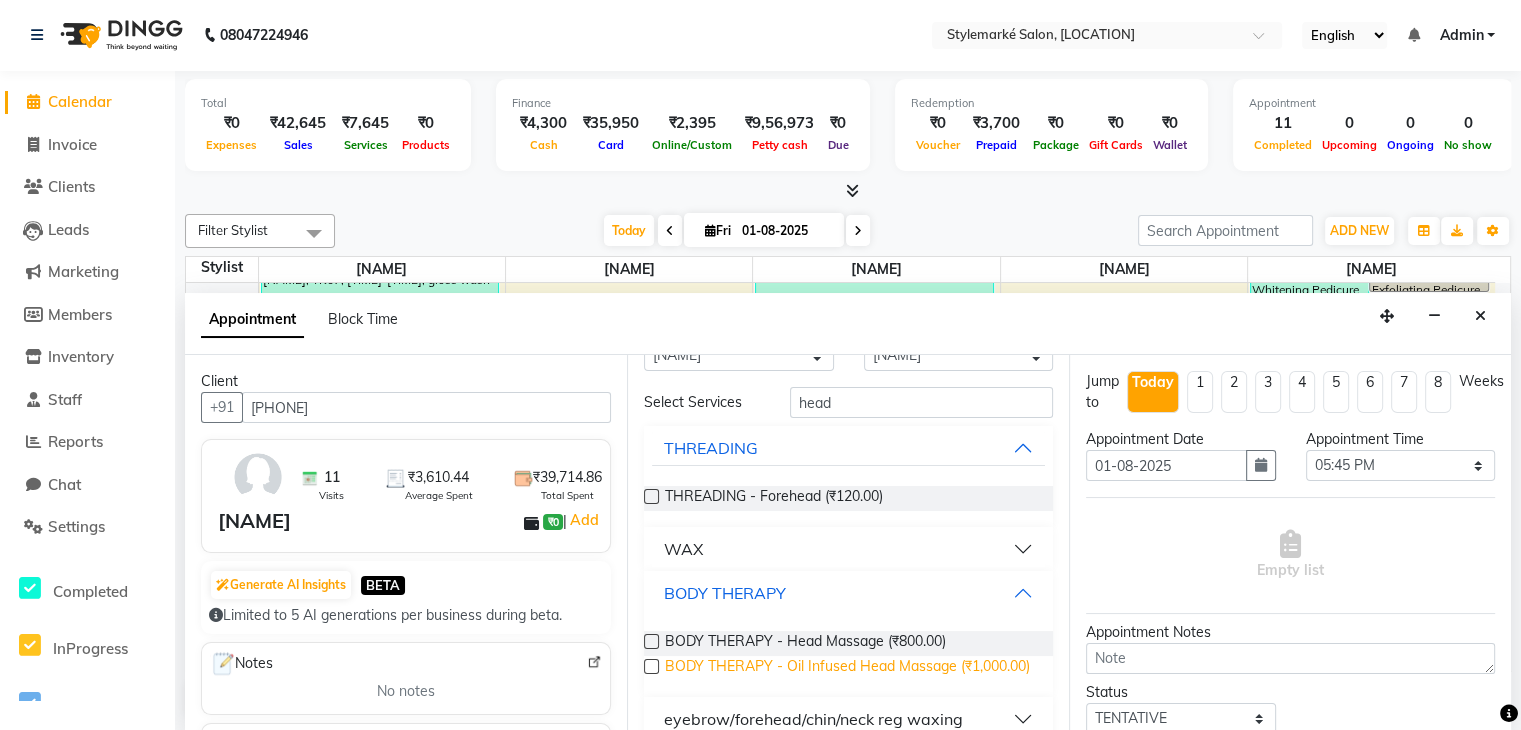 scroll, scrollTop: 95, scrollLeft: 0, axis: vertical 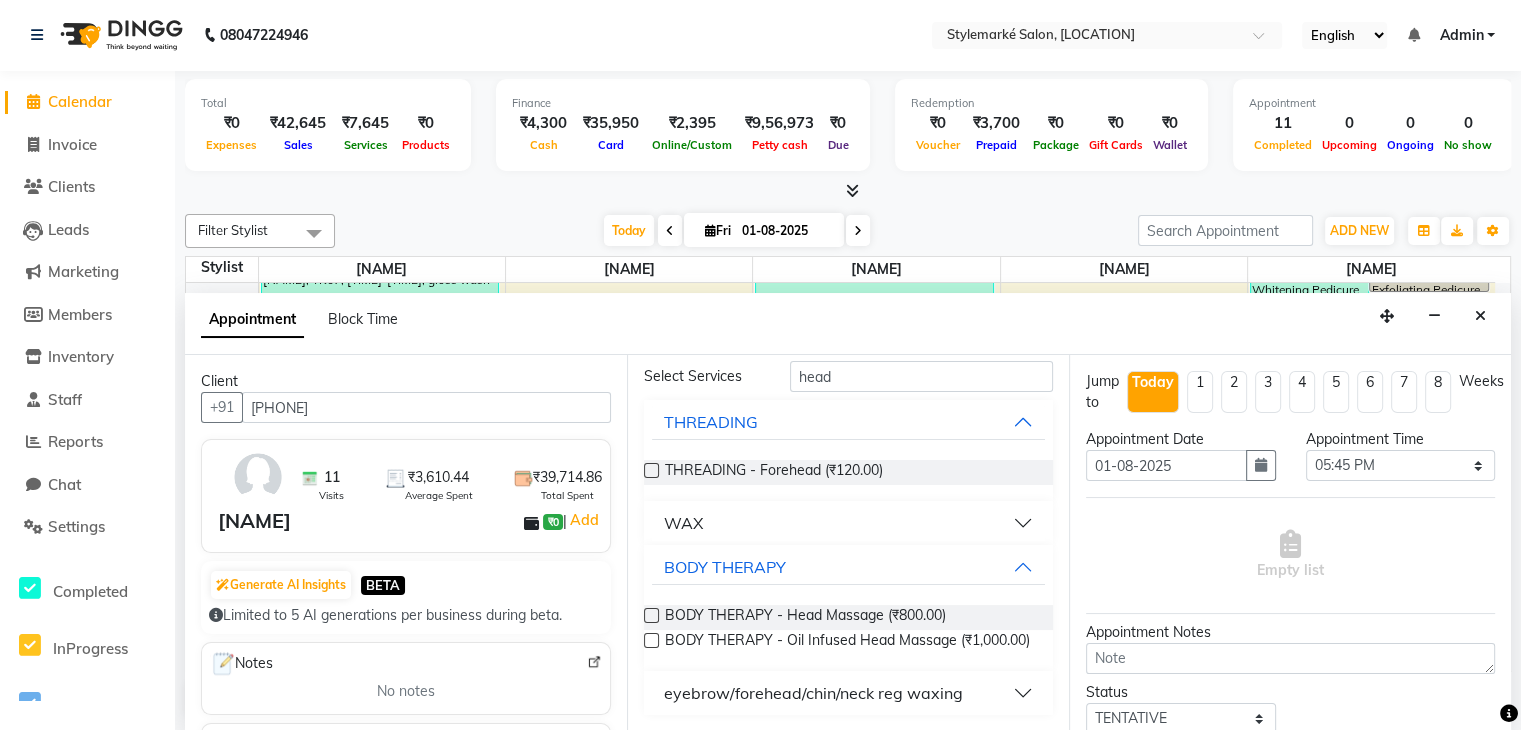 click at bounding box center (651, 640) 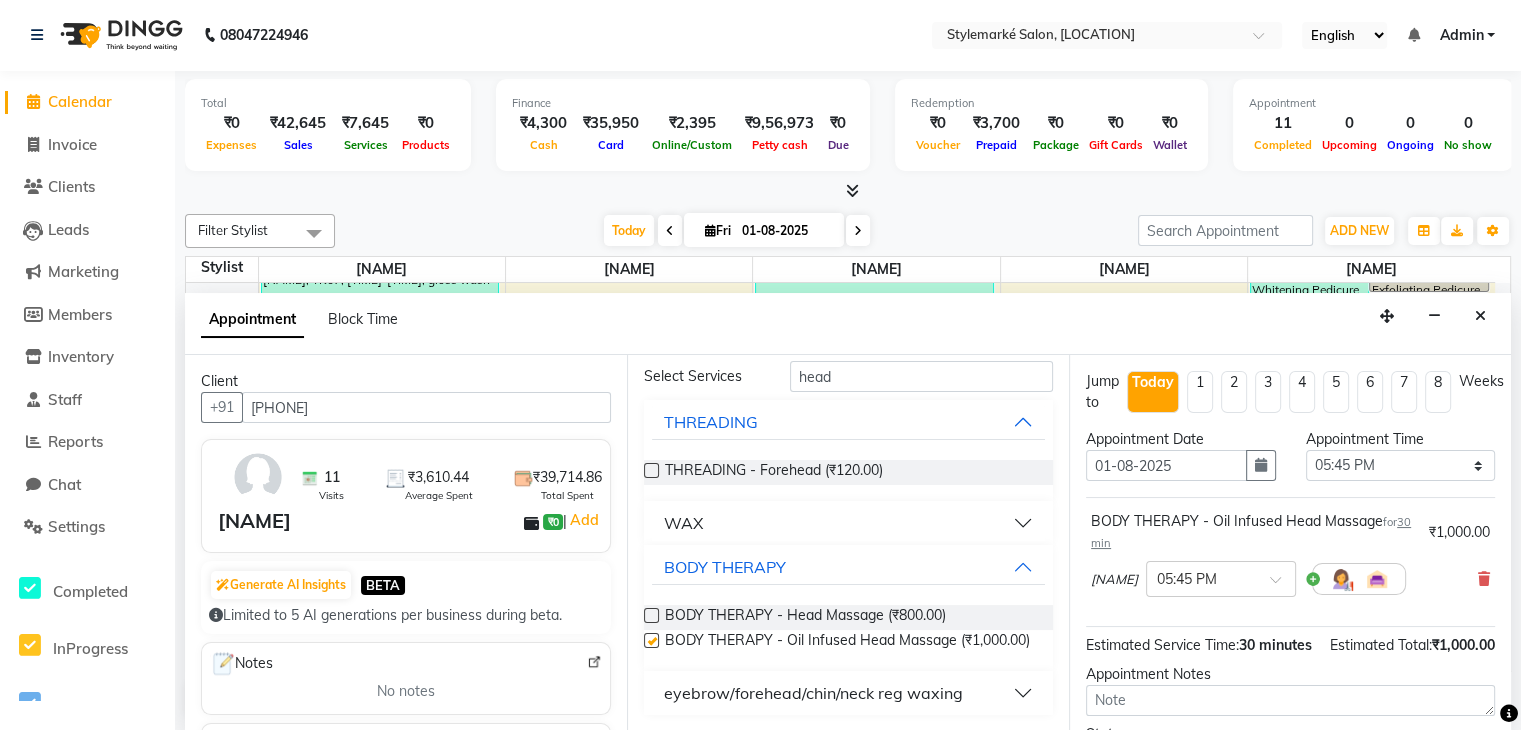 checkbox on "false" 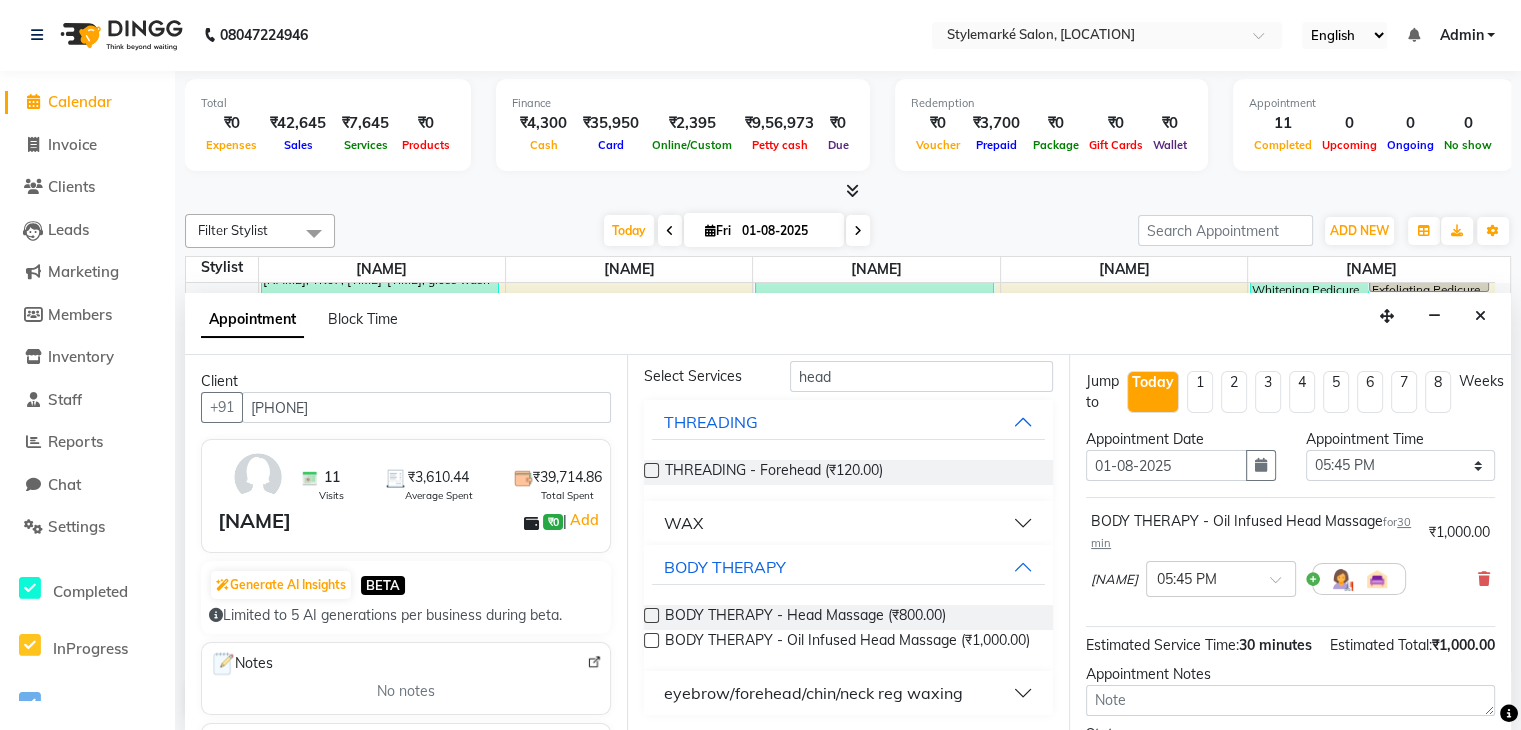 scroll, scrollTop: 0, scrollLeft: 0, axis: both 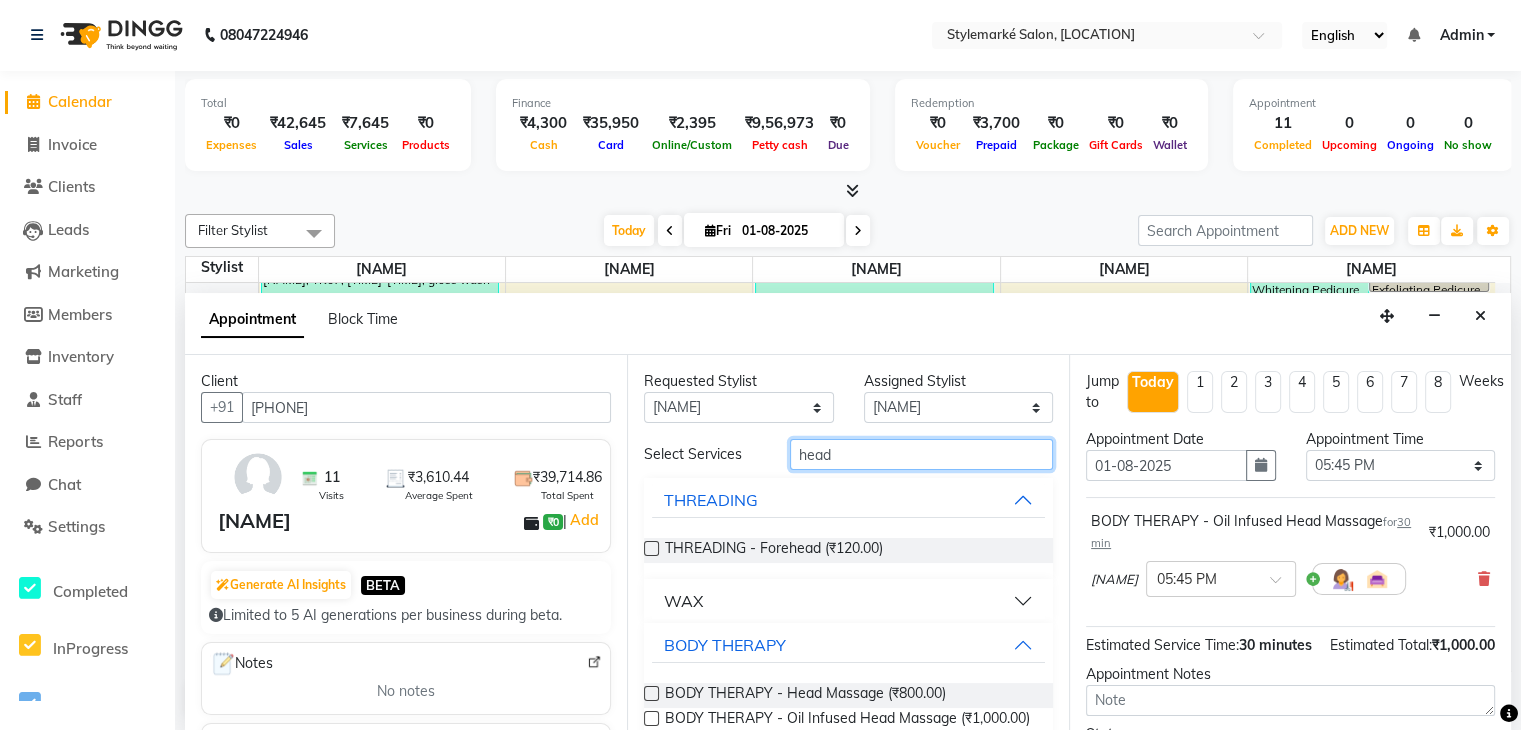 click on "head" at bounding box center [921, 454] 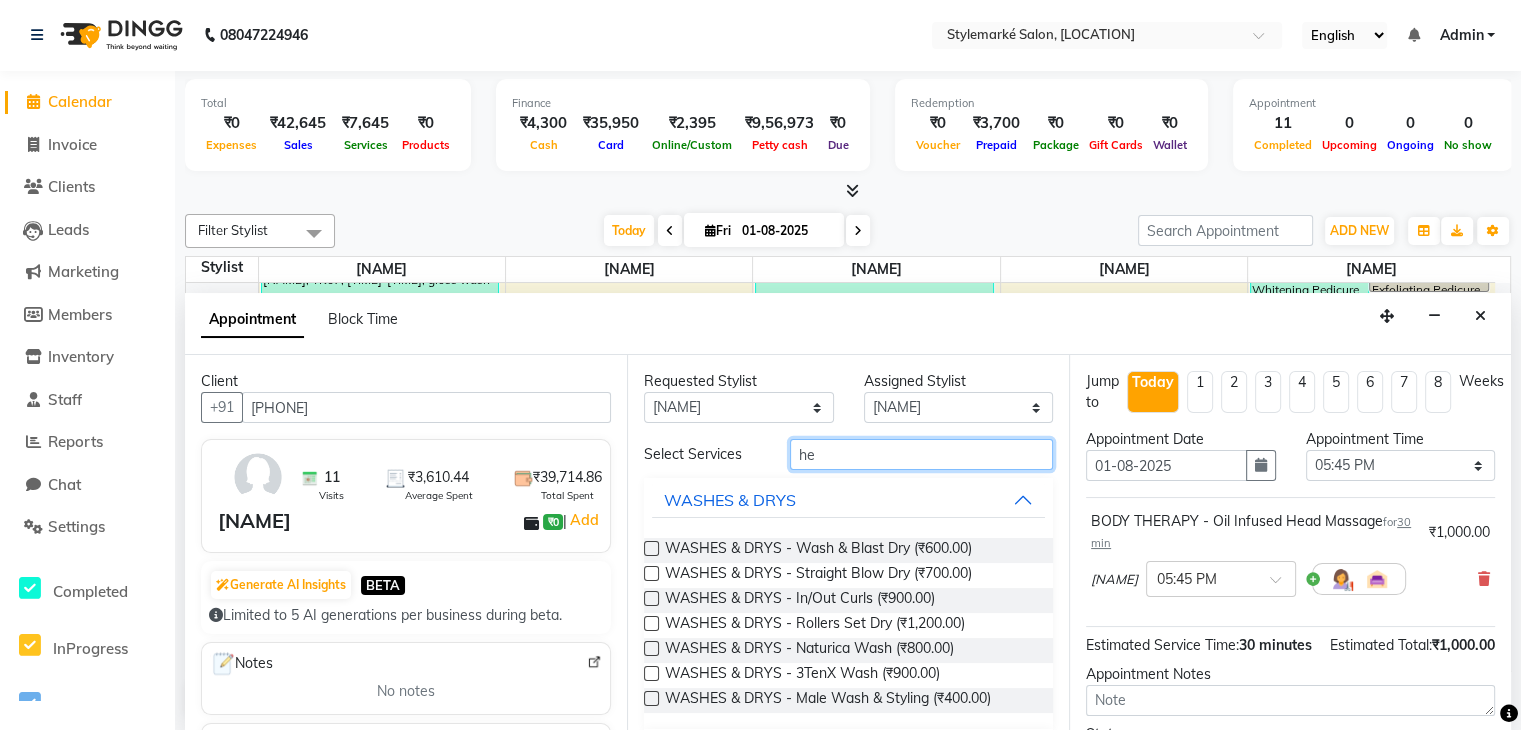 type on "h" 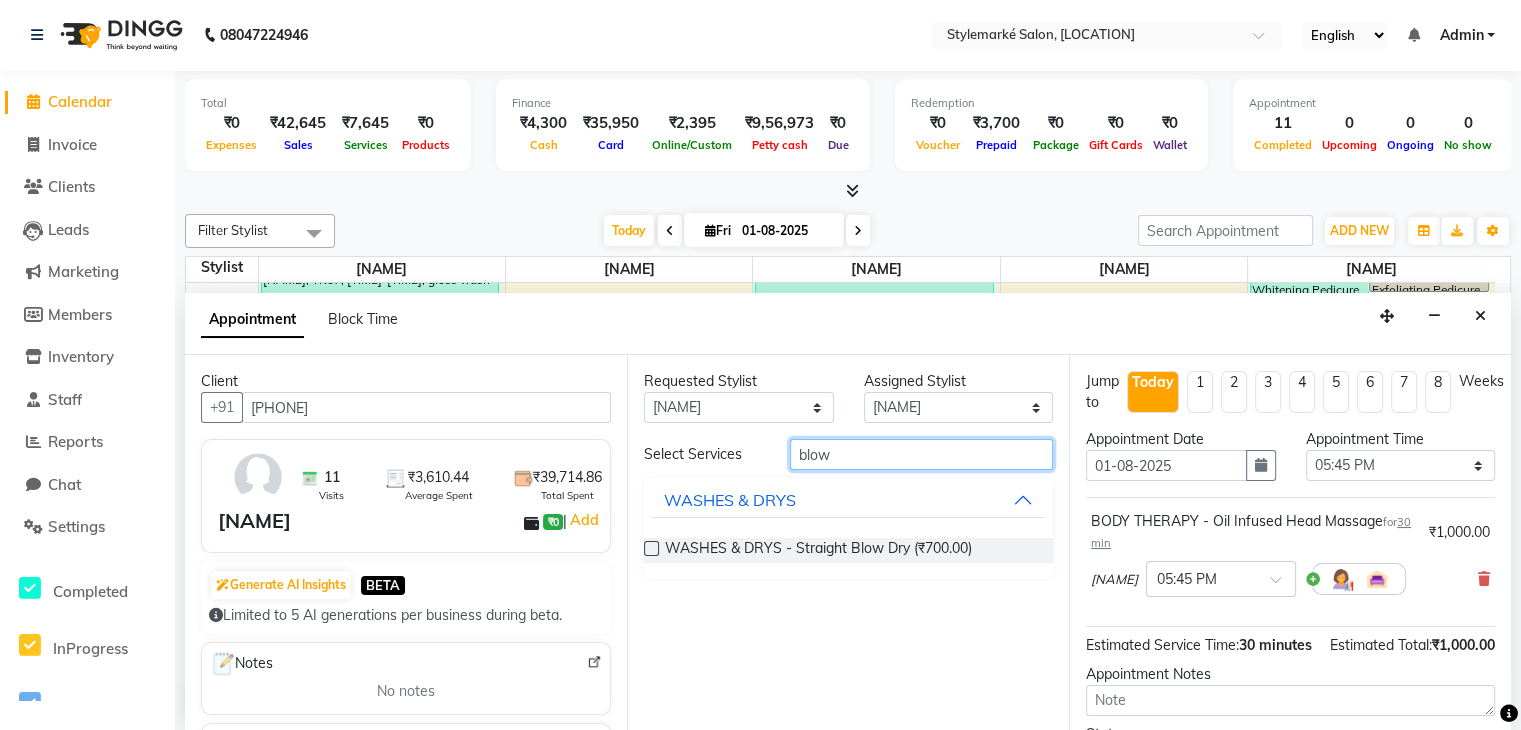 type on "blow" 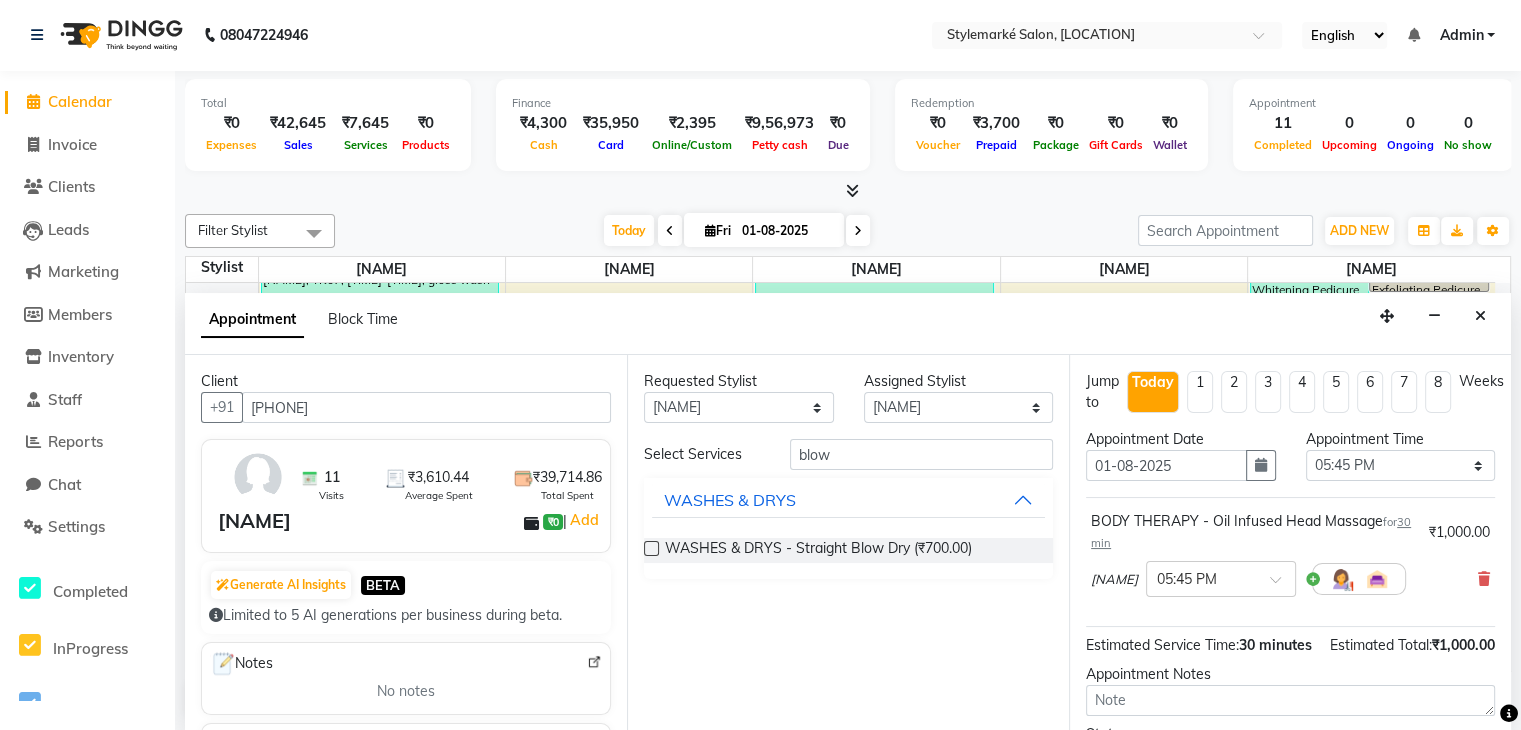 click at bounding box center [651, 548] 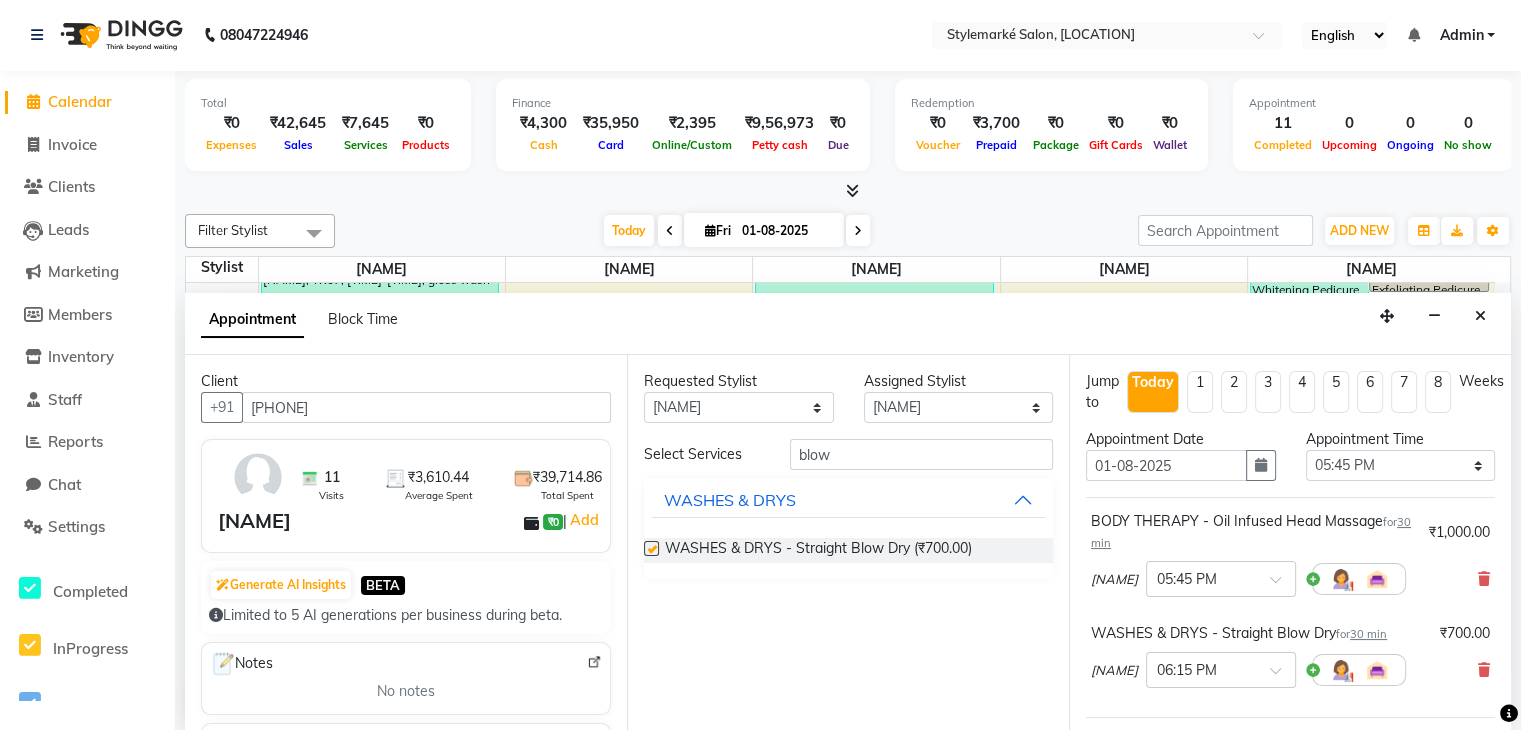 checkbox on "false" 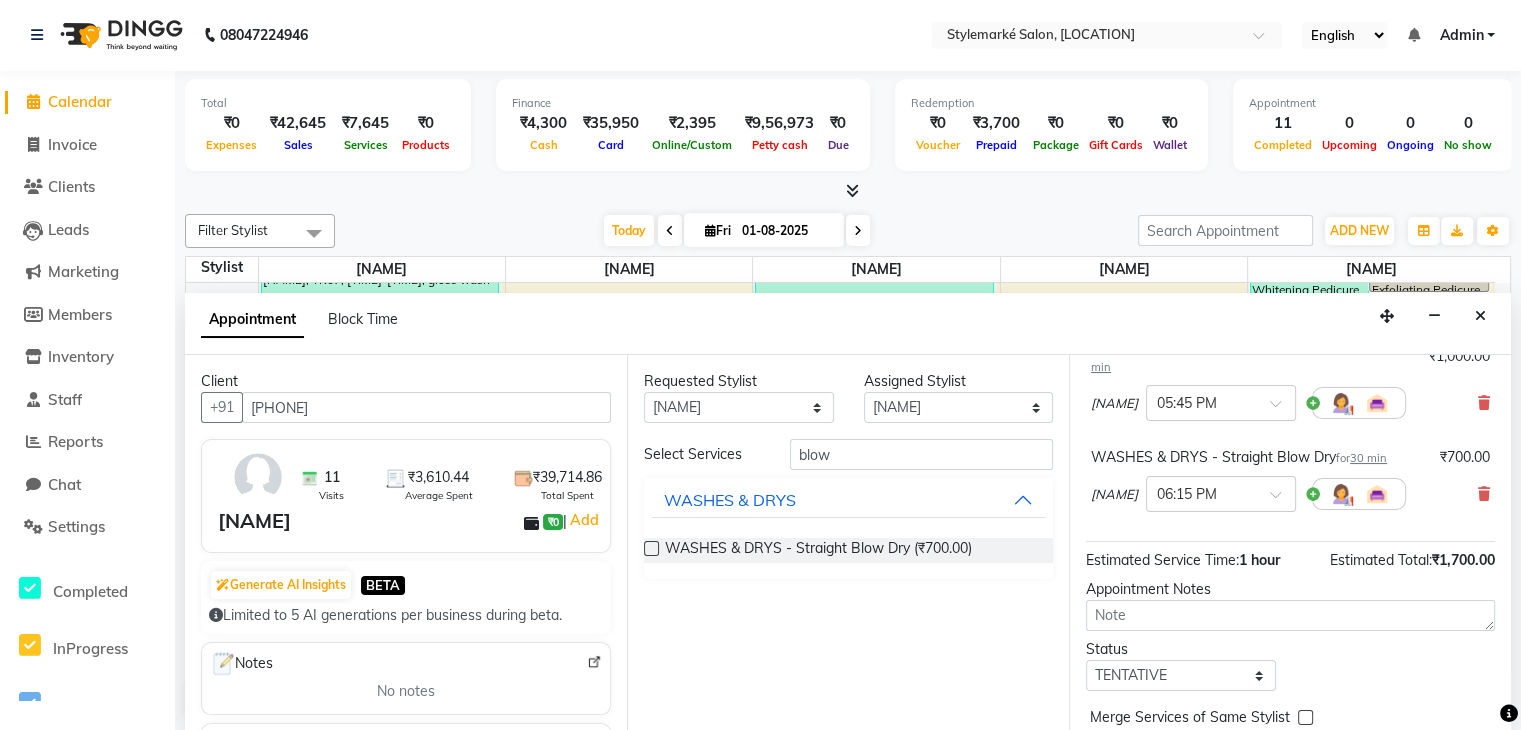 scroll, scrollTop: 267, scrollLeft: 0, axis: vertical 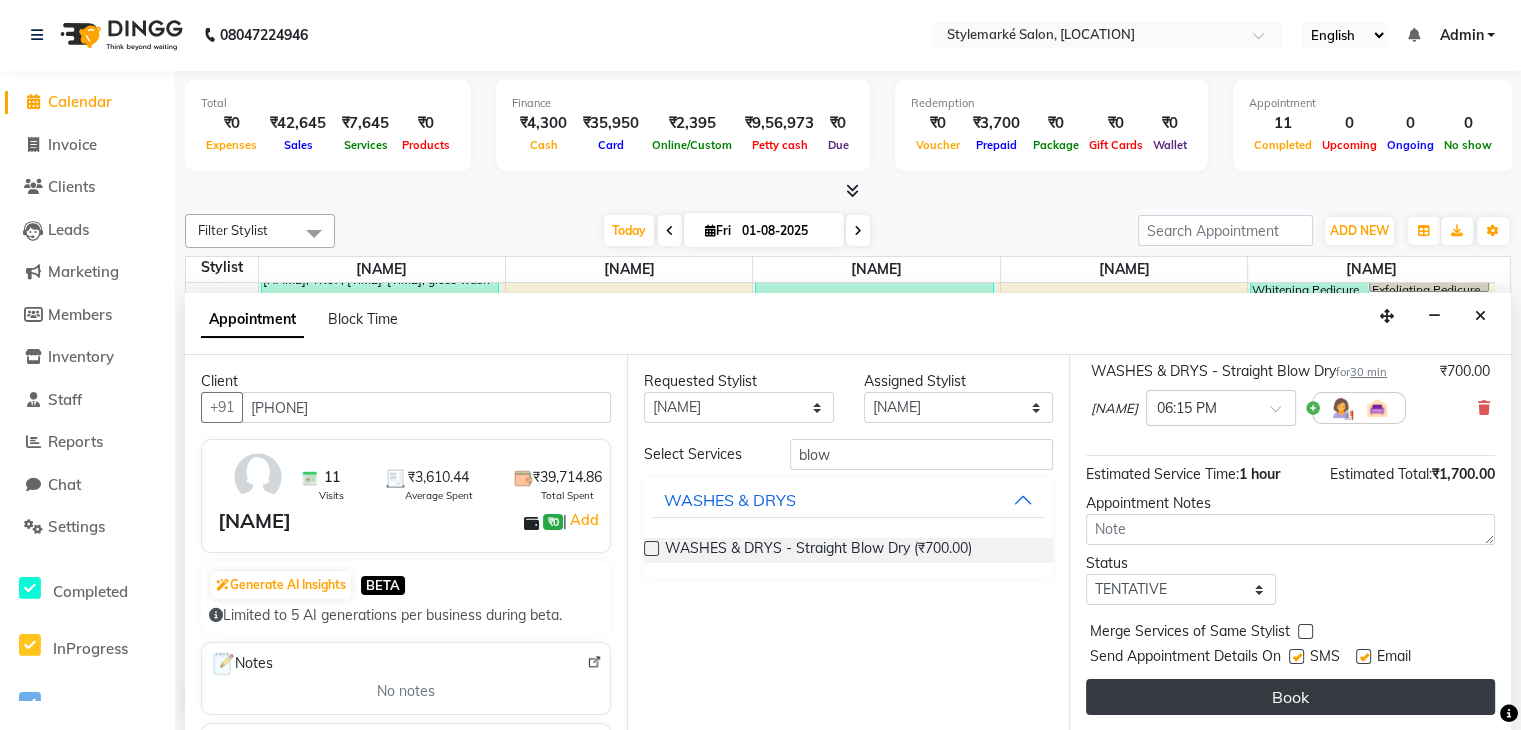 click on "Book" at bounding box center [1290, 697] 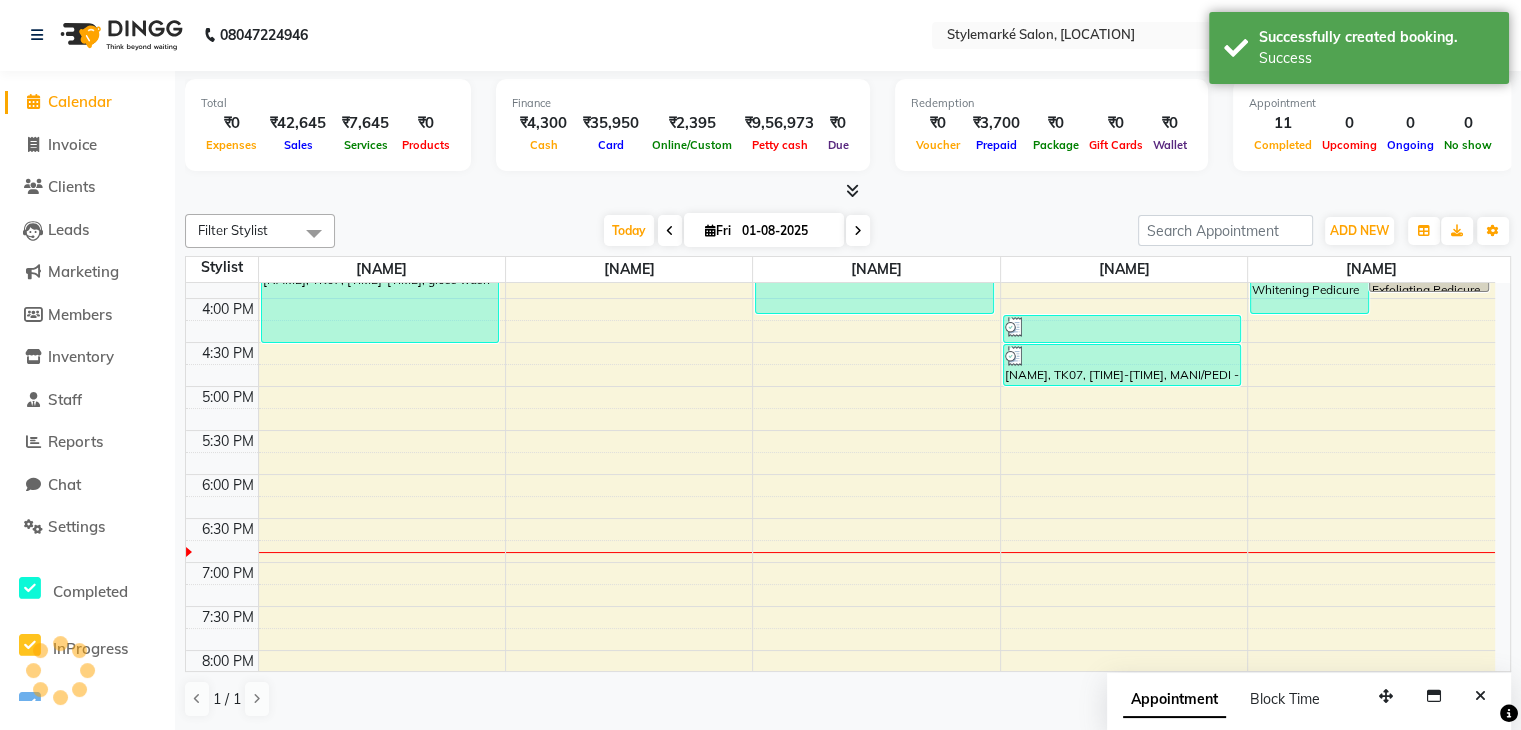 scroll, scrollTop: 0, scrollLeft: 0, axis: both 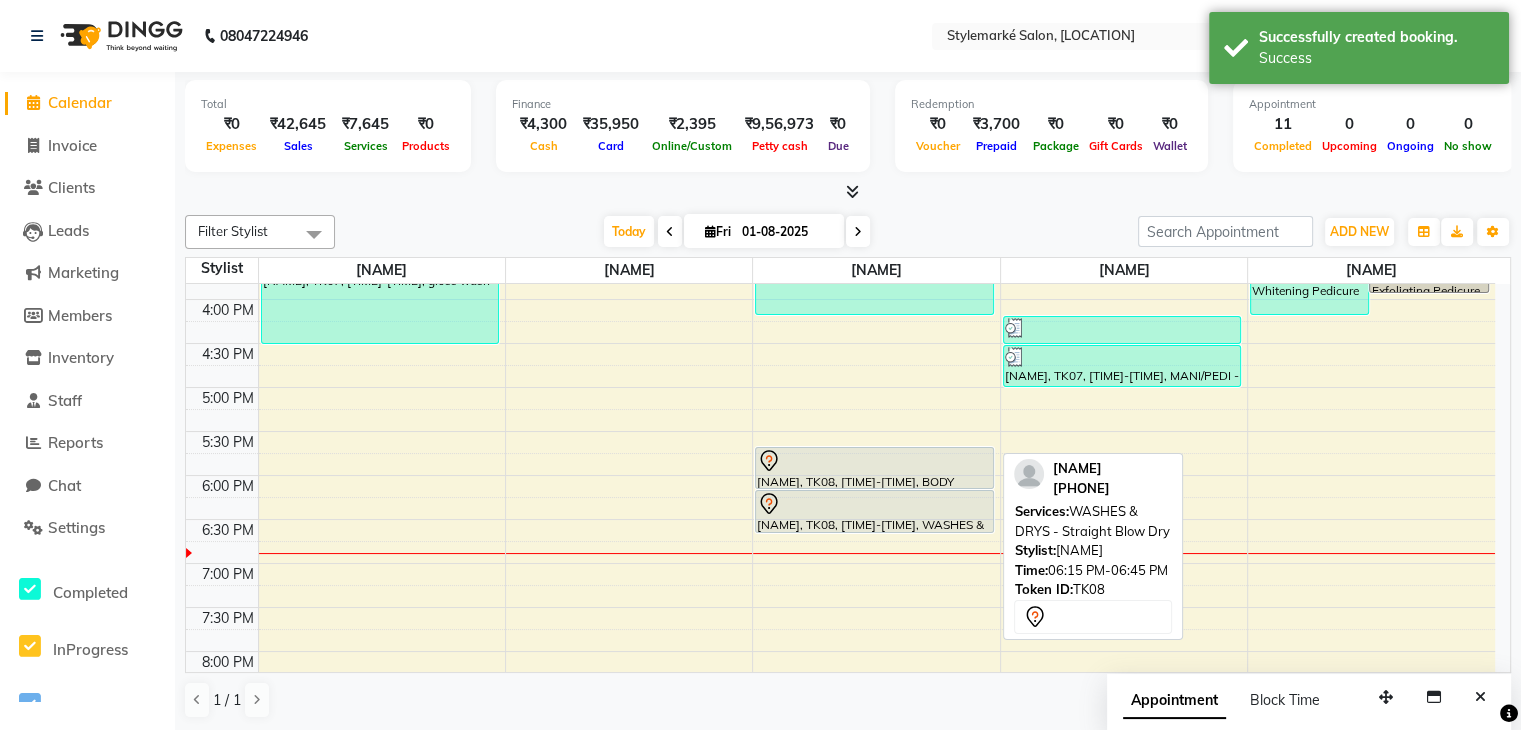 click on "[NAME], TK08, [TIME]-[TIME], WASHES & DRYS - Straight Blow Dry" at bounding box center [874, 511] 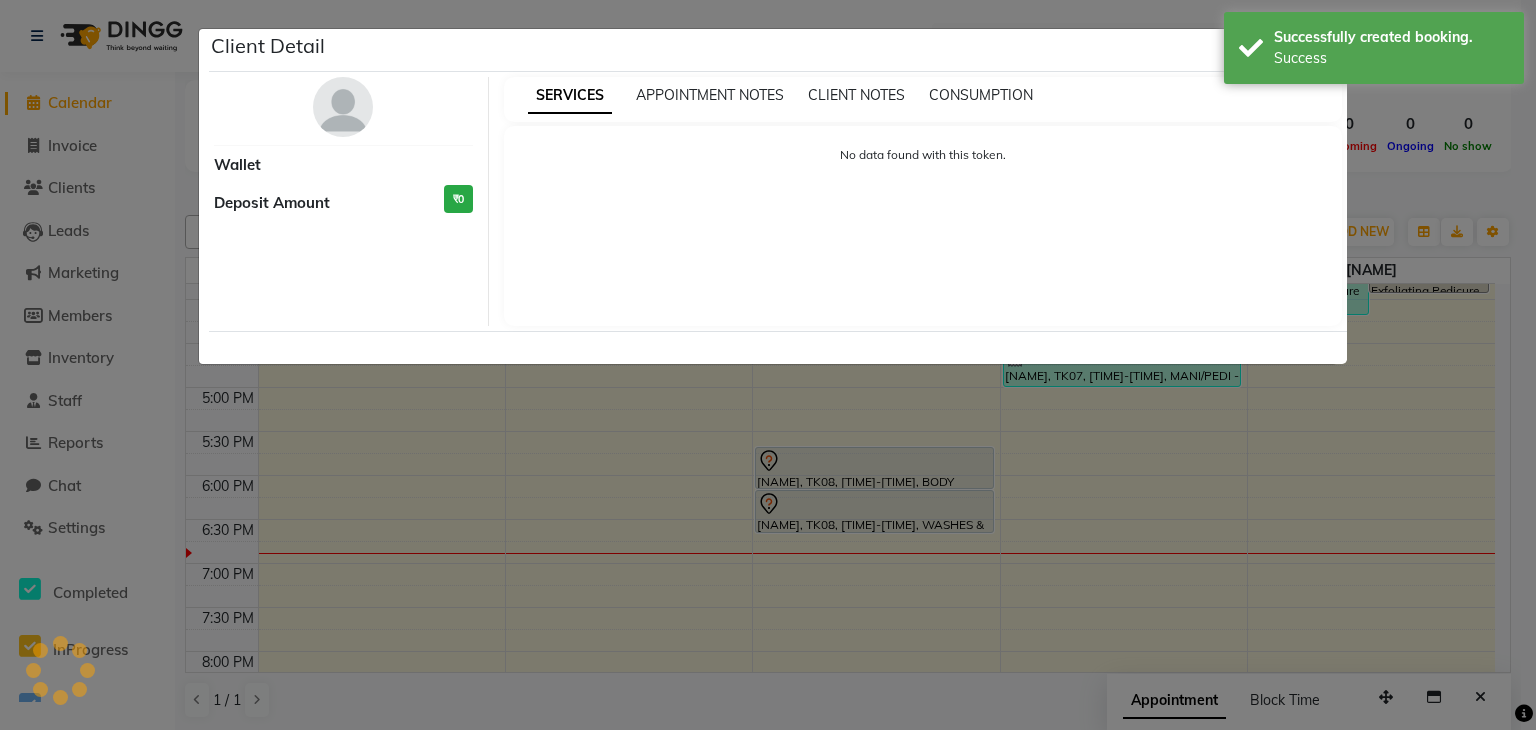 select on "7" 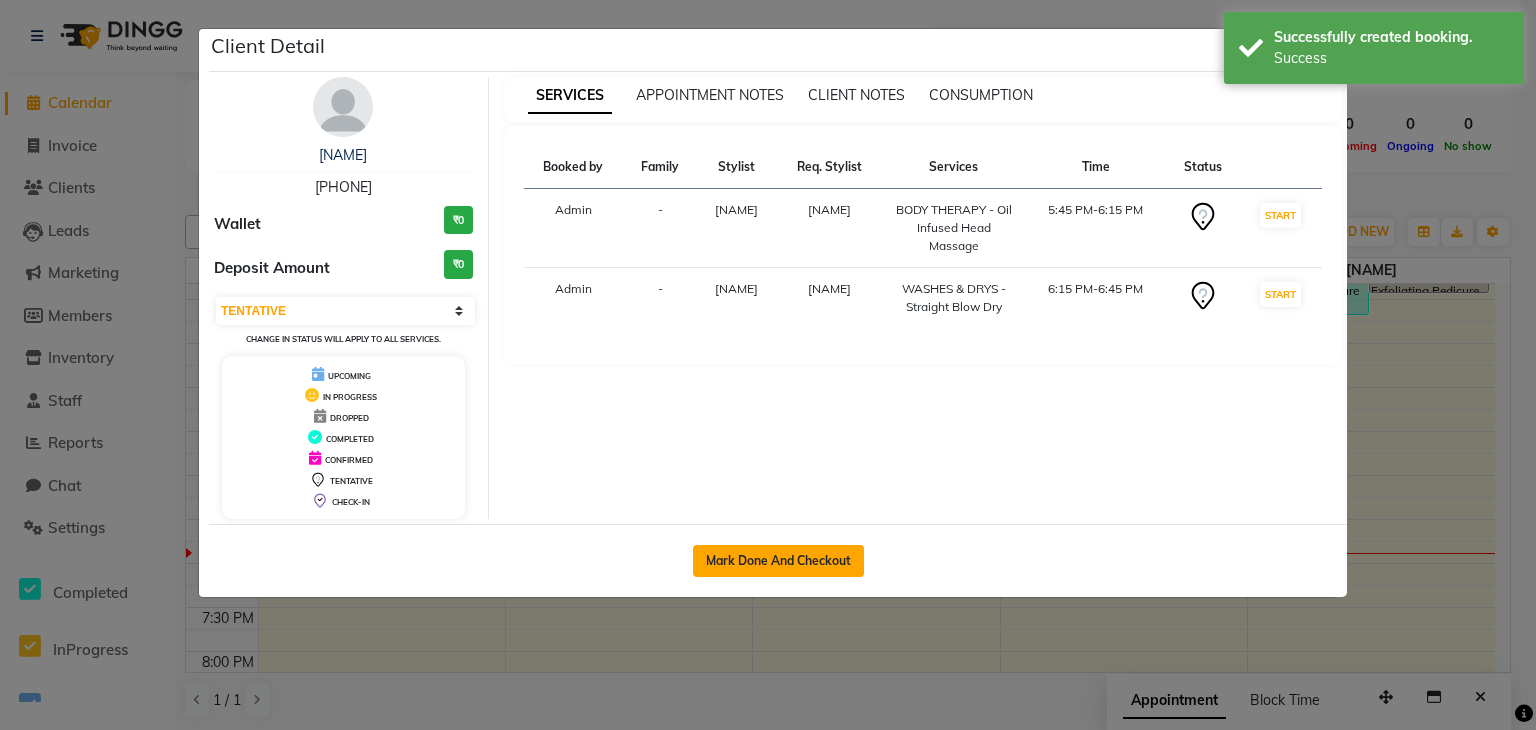 click on "Mark Done And Checkout" 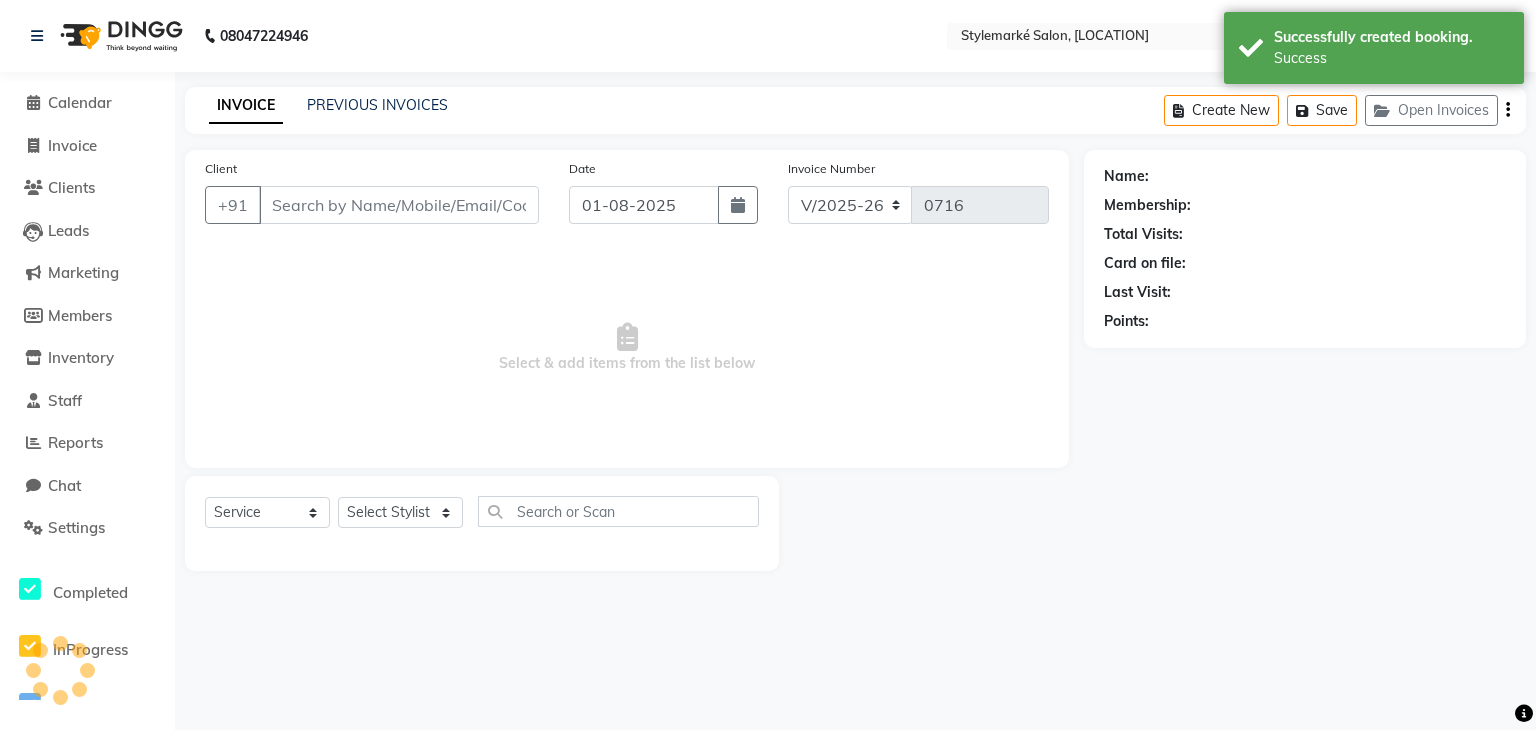 type on "[PHONE]" 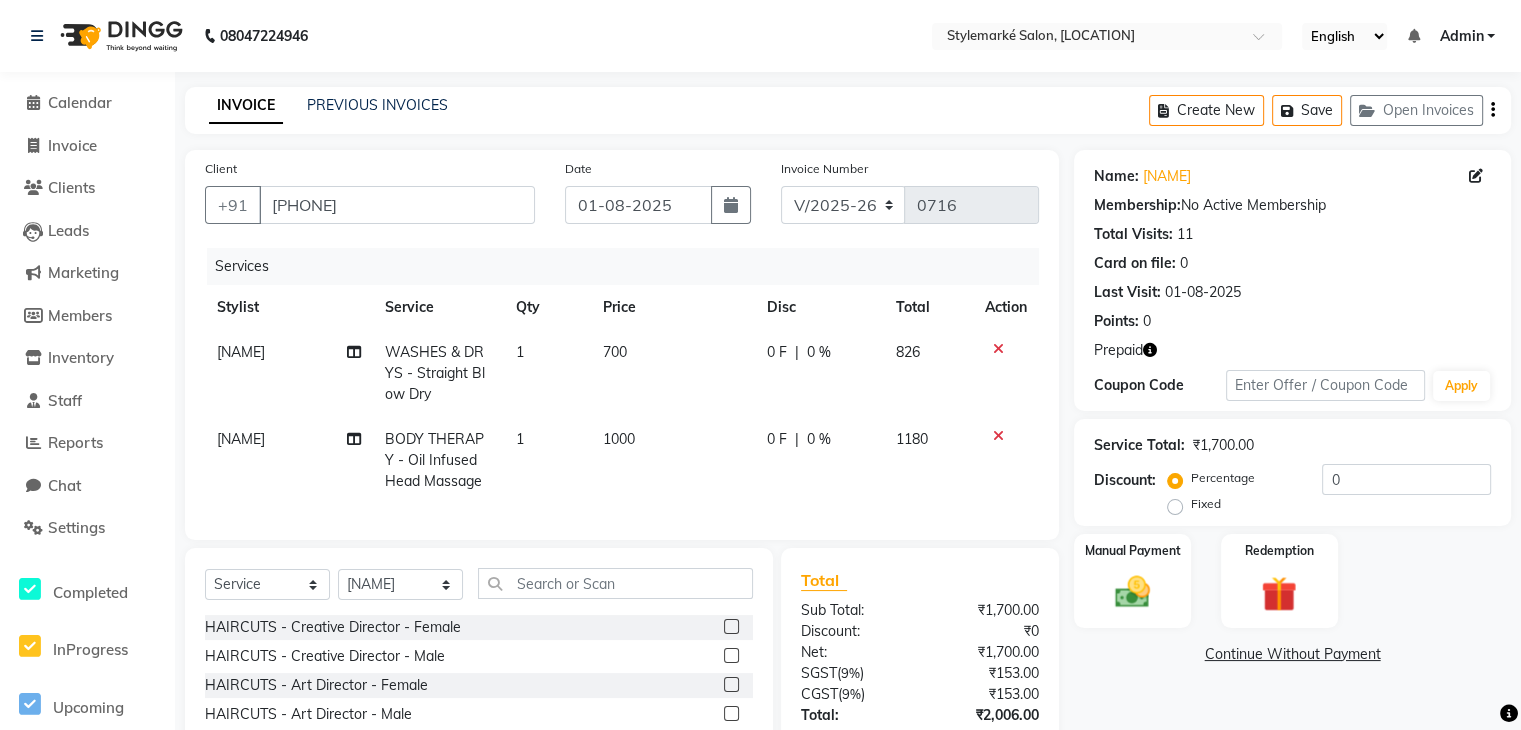 click on "700" 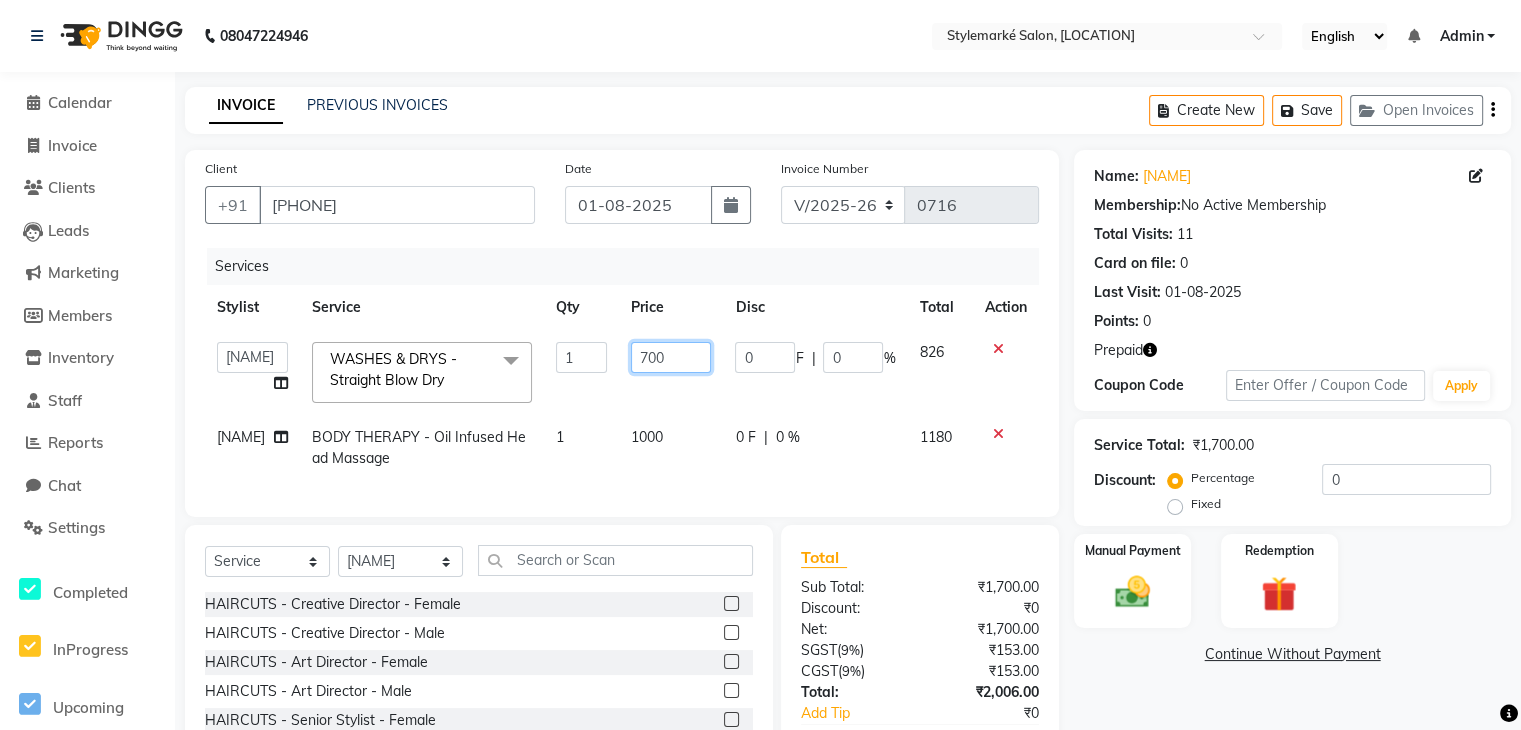 click on "700" 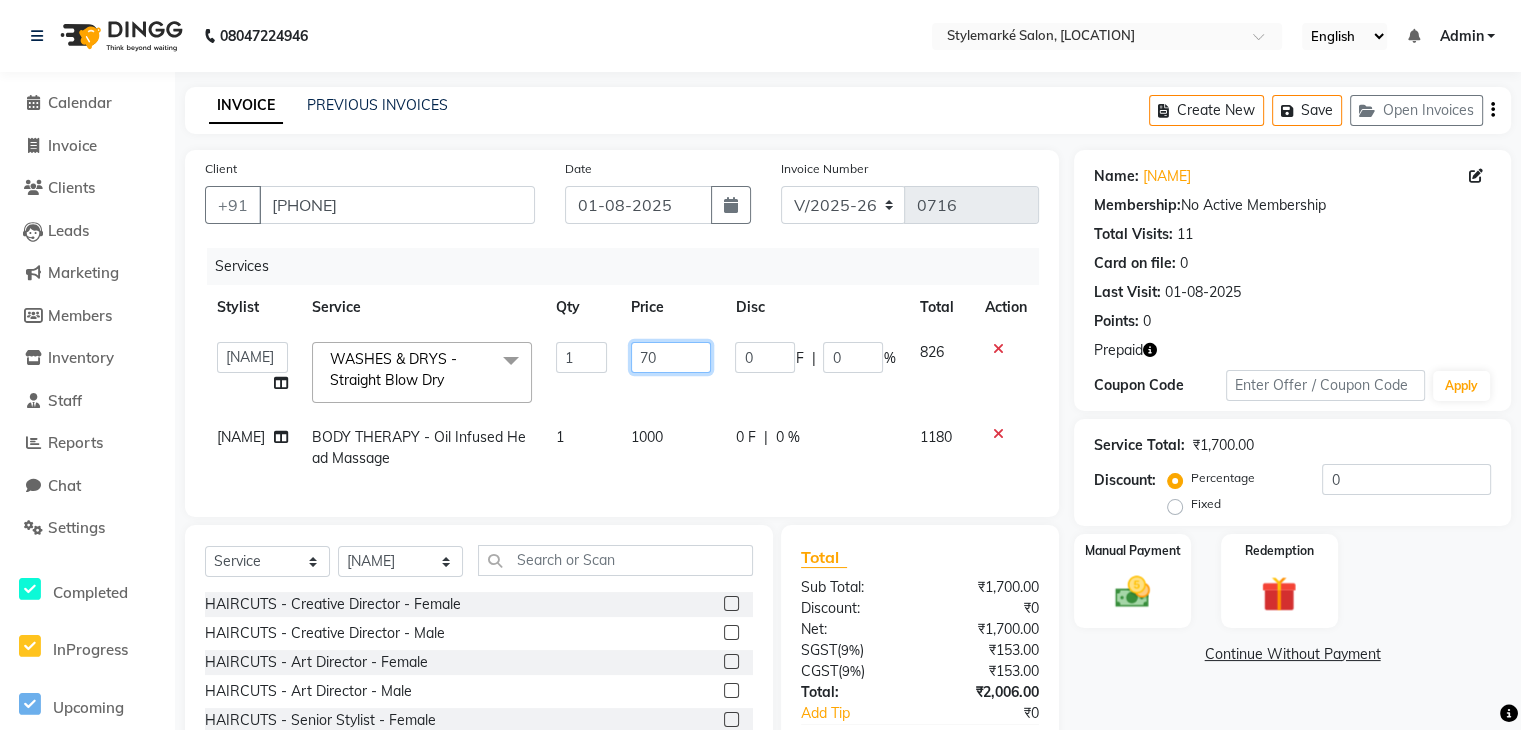 type on "7" 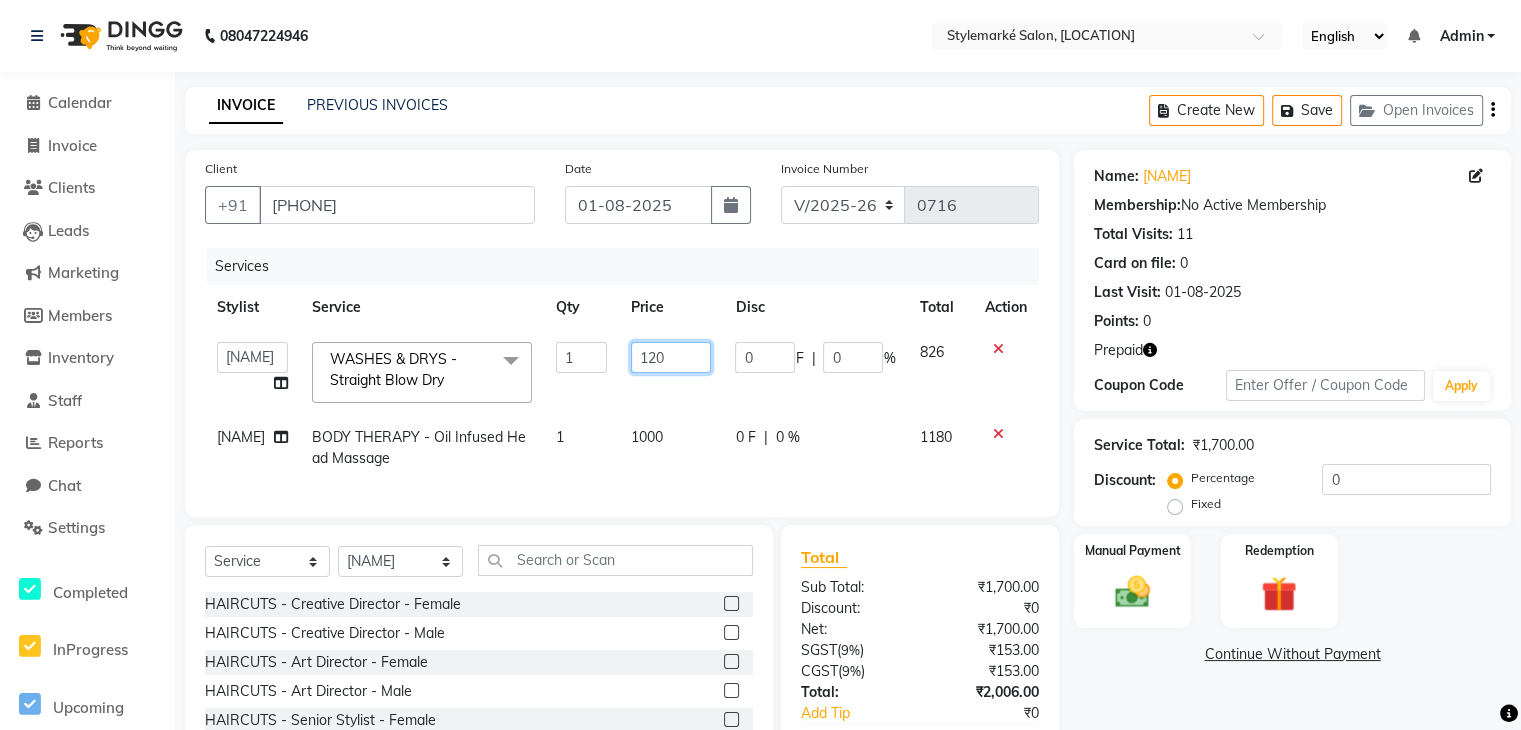 type on "1200" 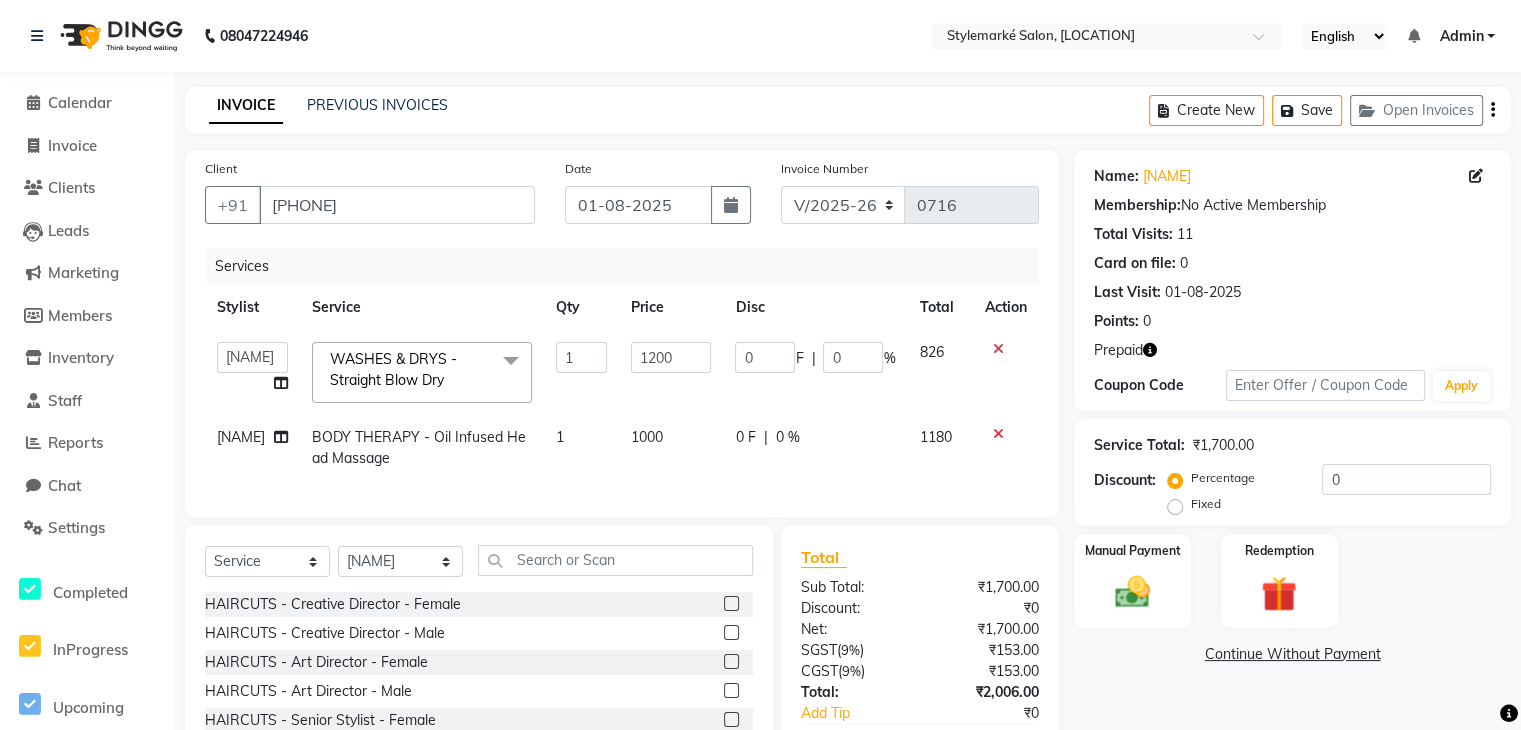 click on "826" 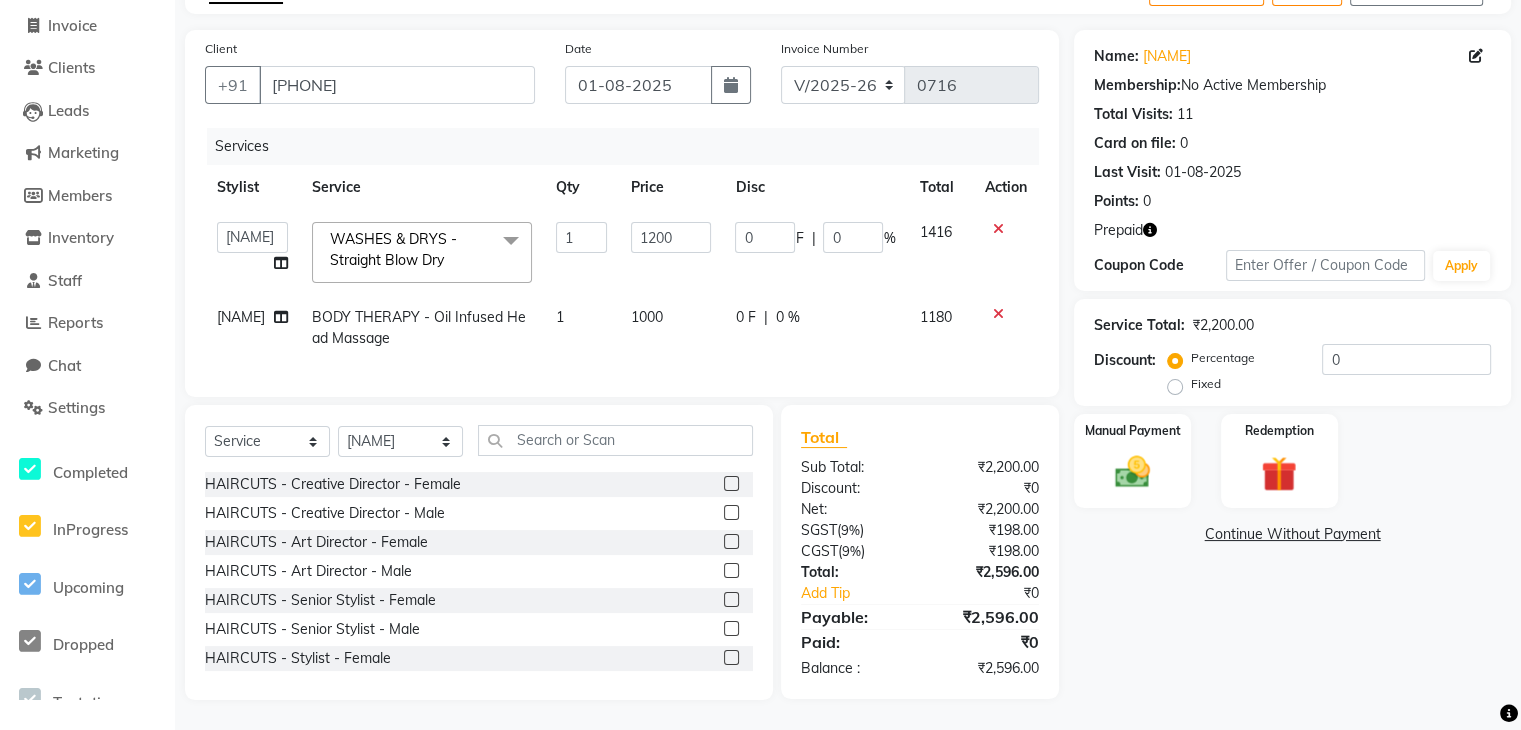 scroll, scrollTop: 36, scrollLeft: 0, axis: vertical 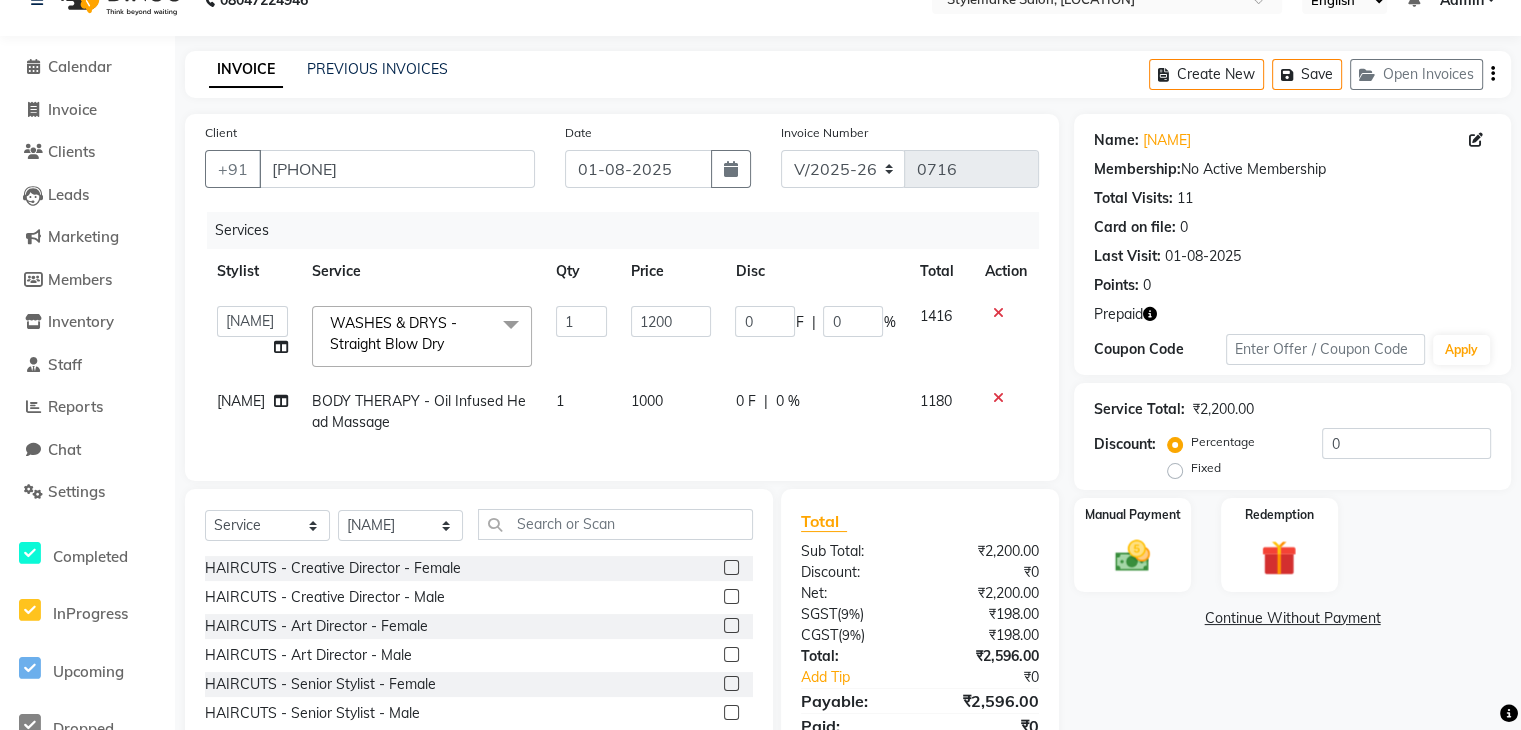 click on "Create New   Save   Open Invoices" 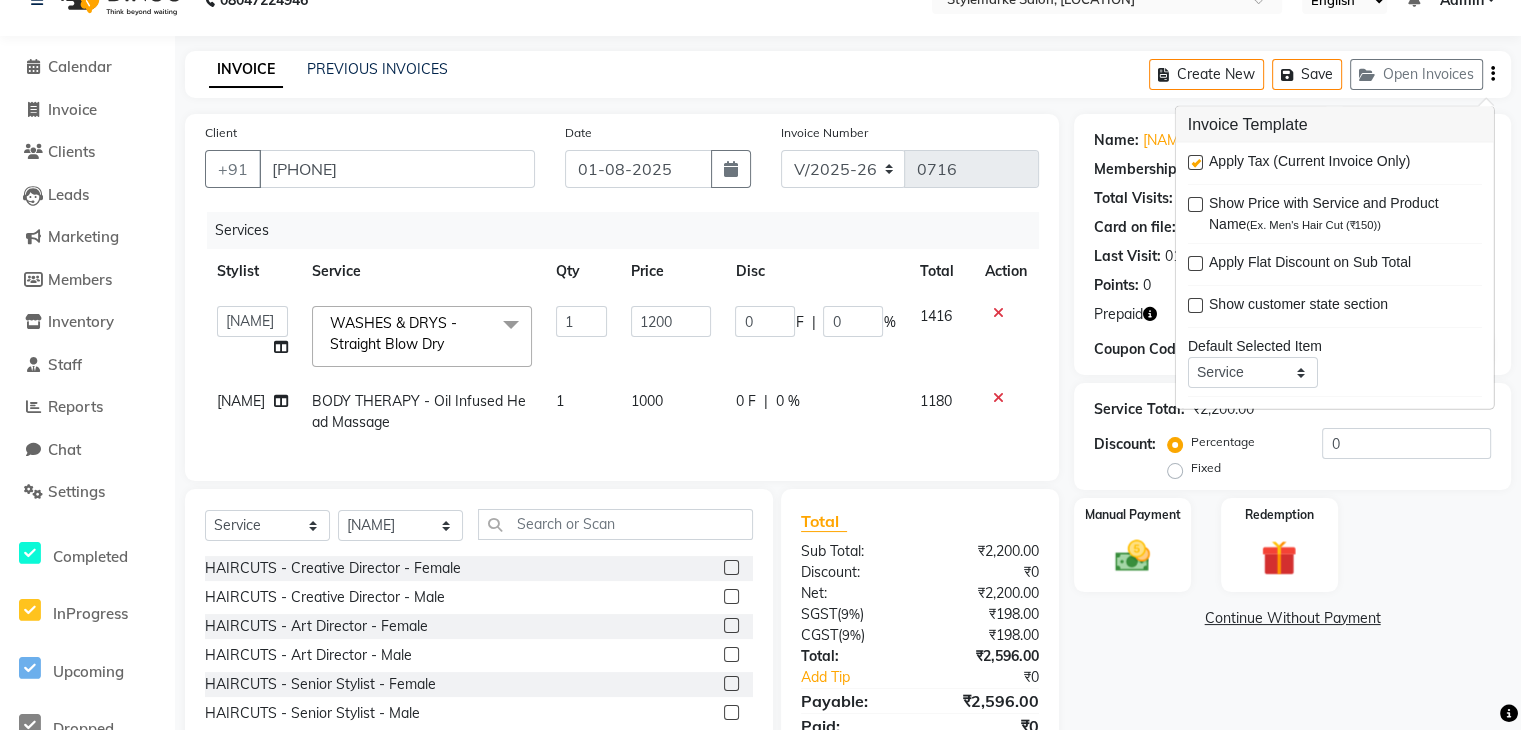 click at bounding box center [1195, 162] 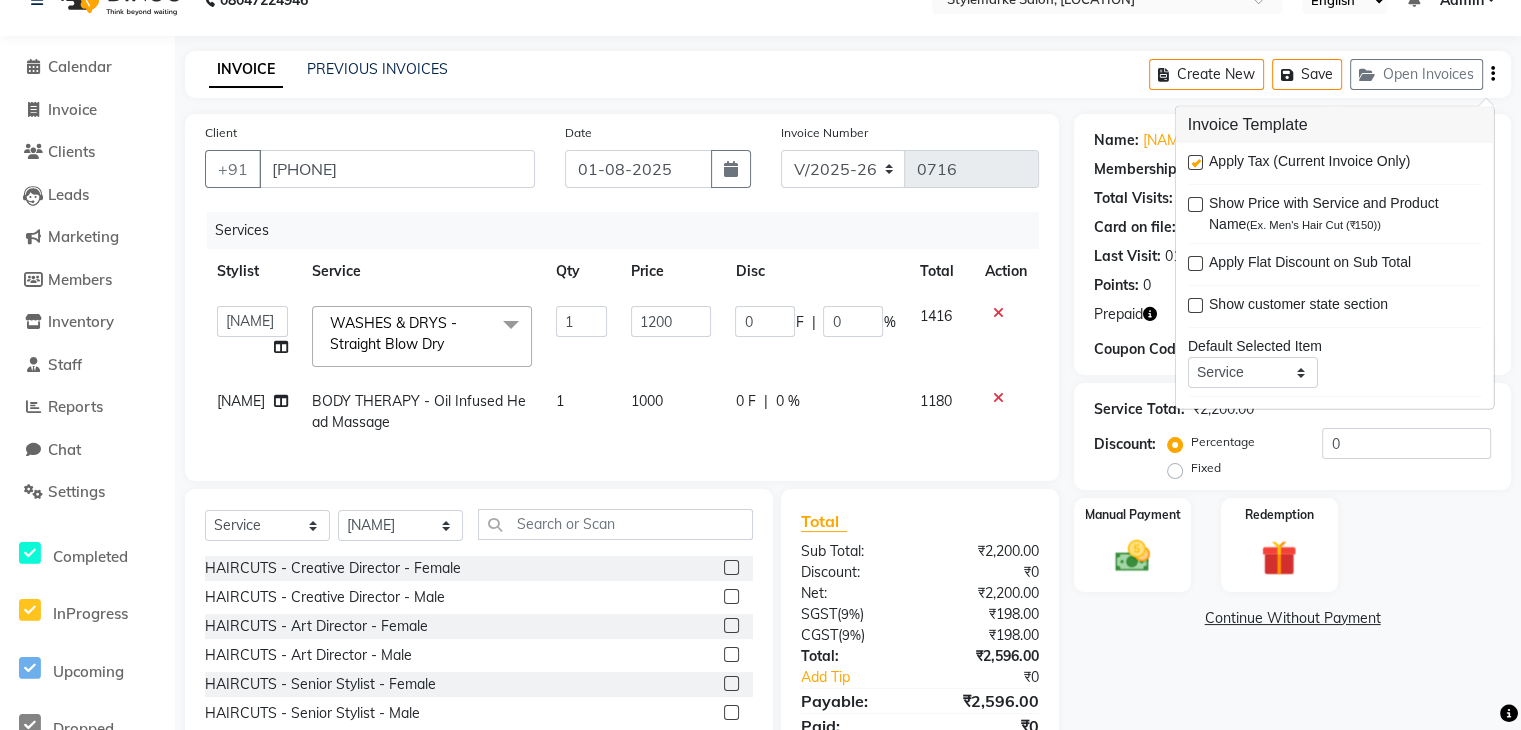 click at bounding box center (1194, 163) 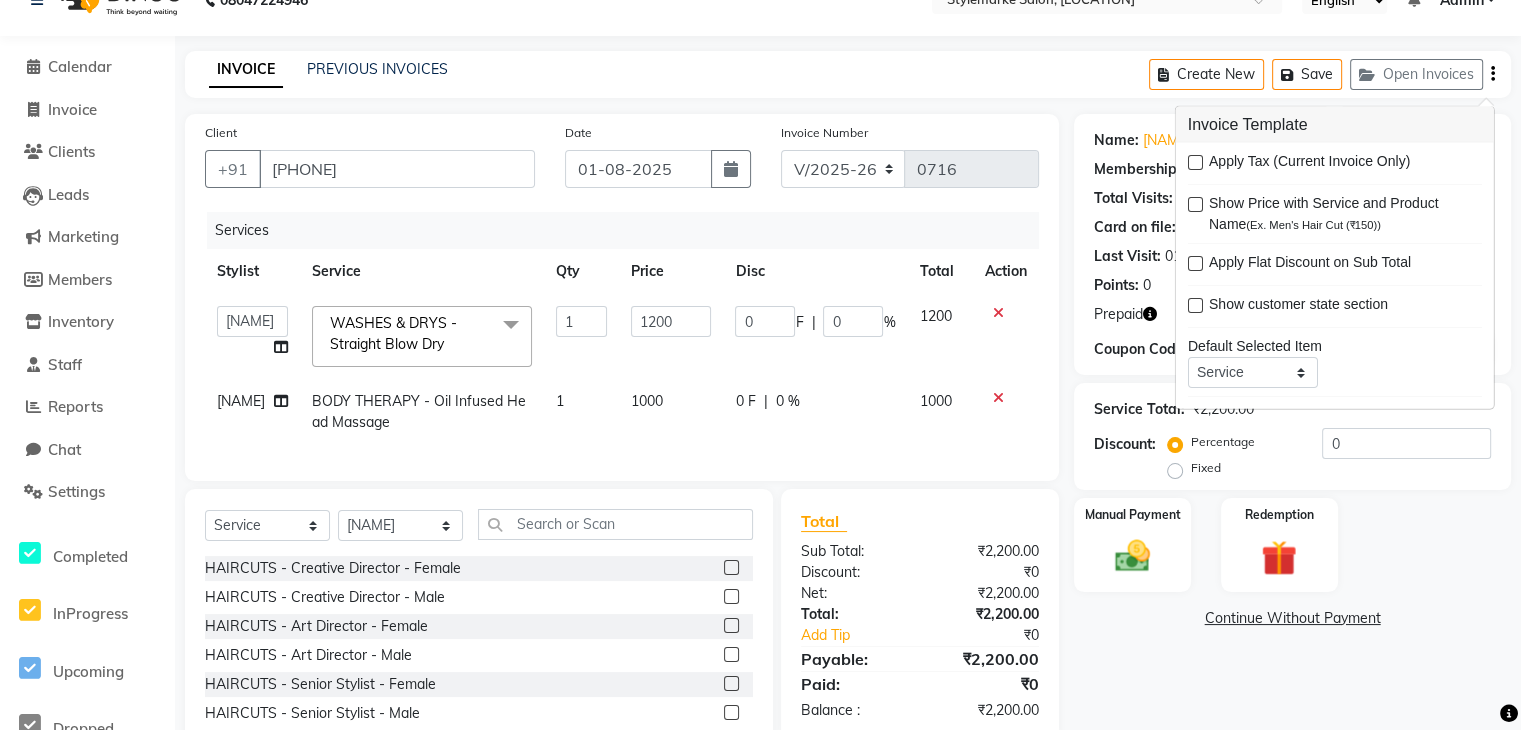 scroll, scrollTop: 136, scrollLeft: 0, axis: vertical 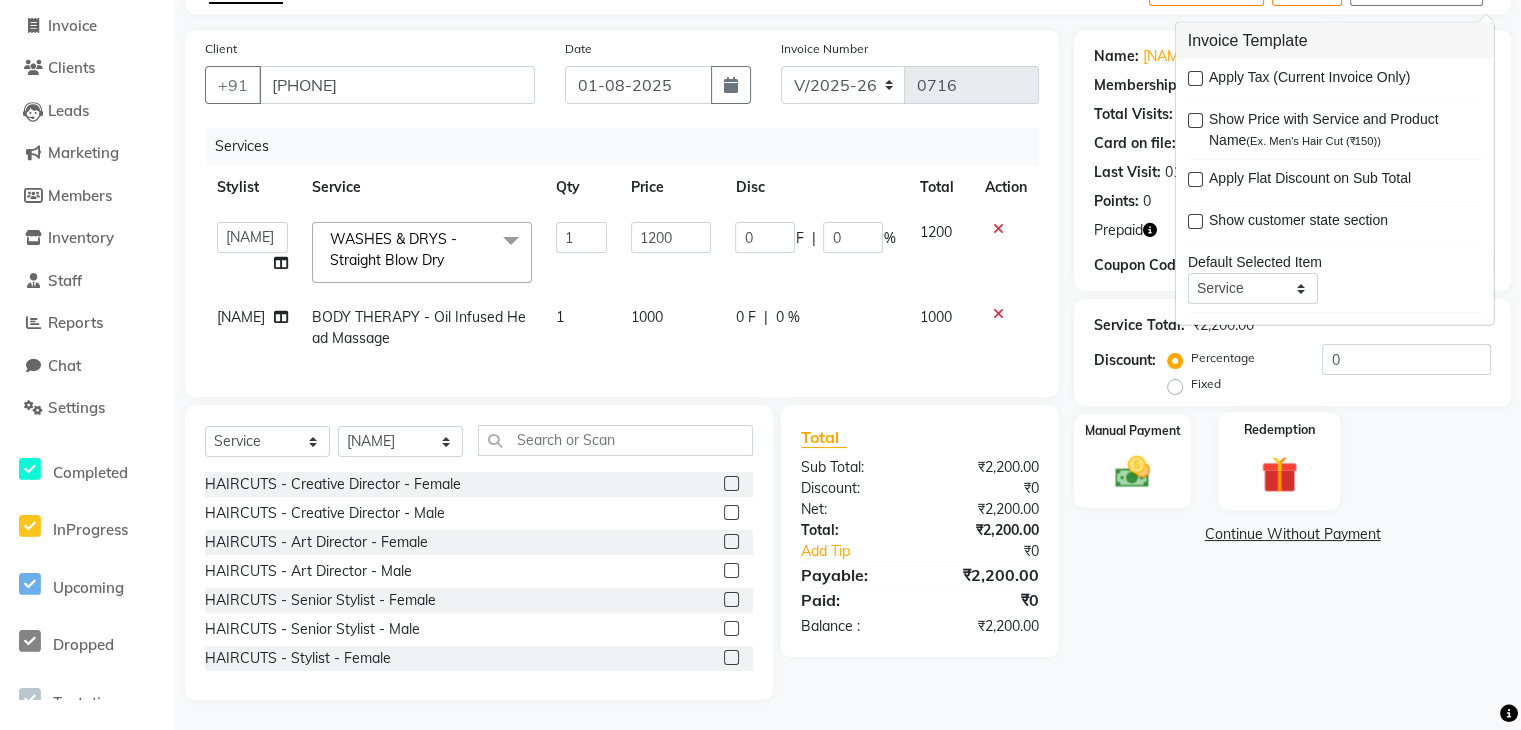 click on "Redemption" 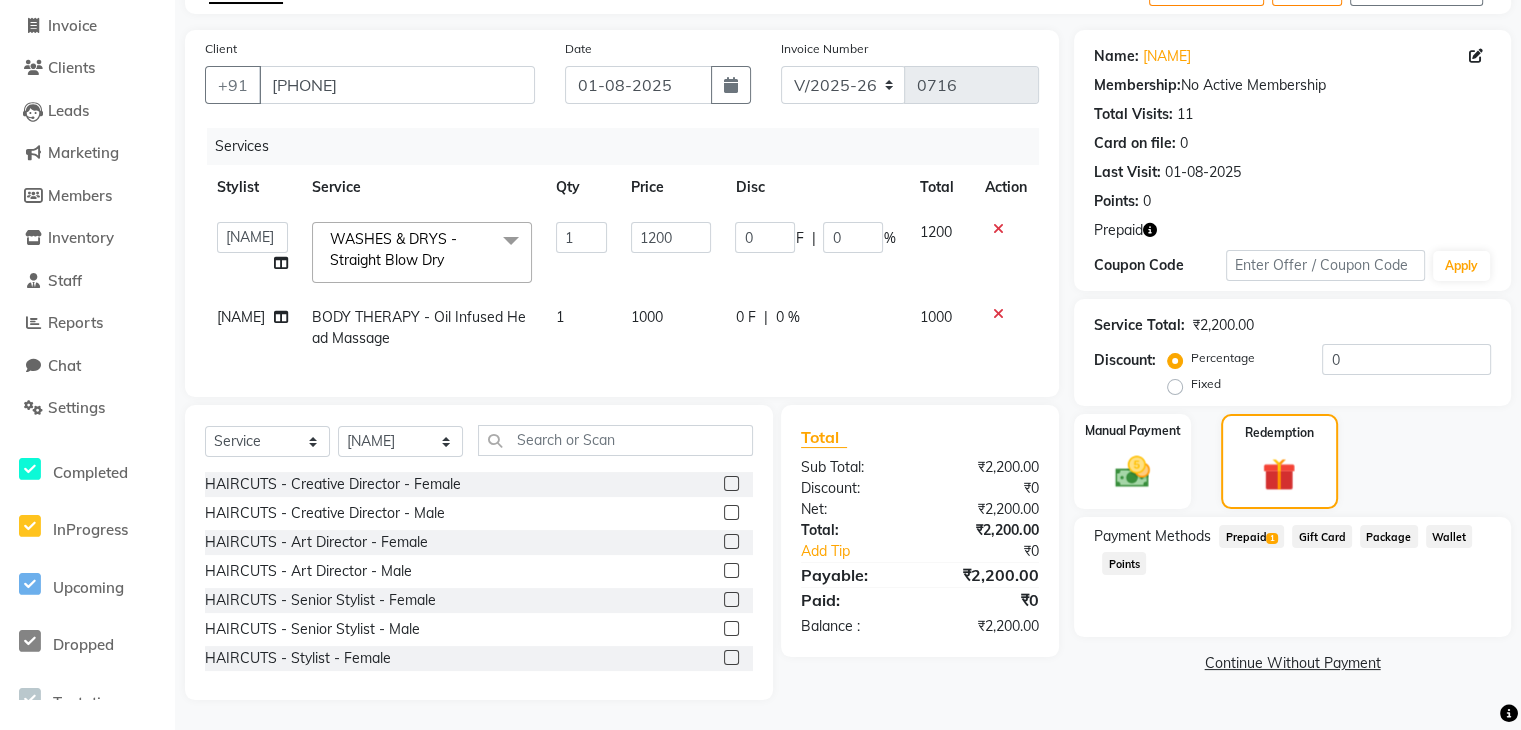 click on "Prepaid  1" 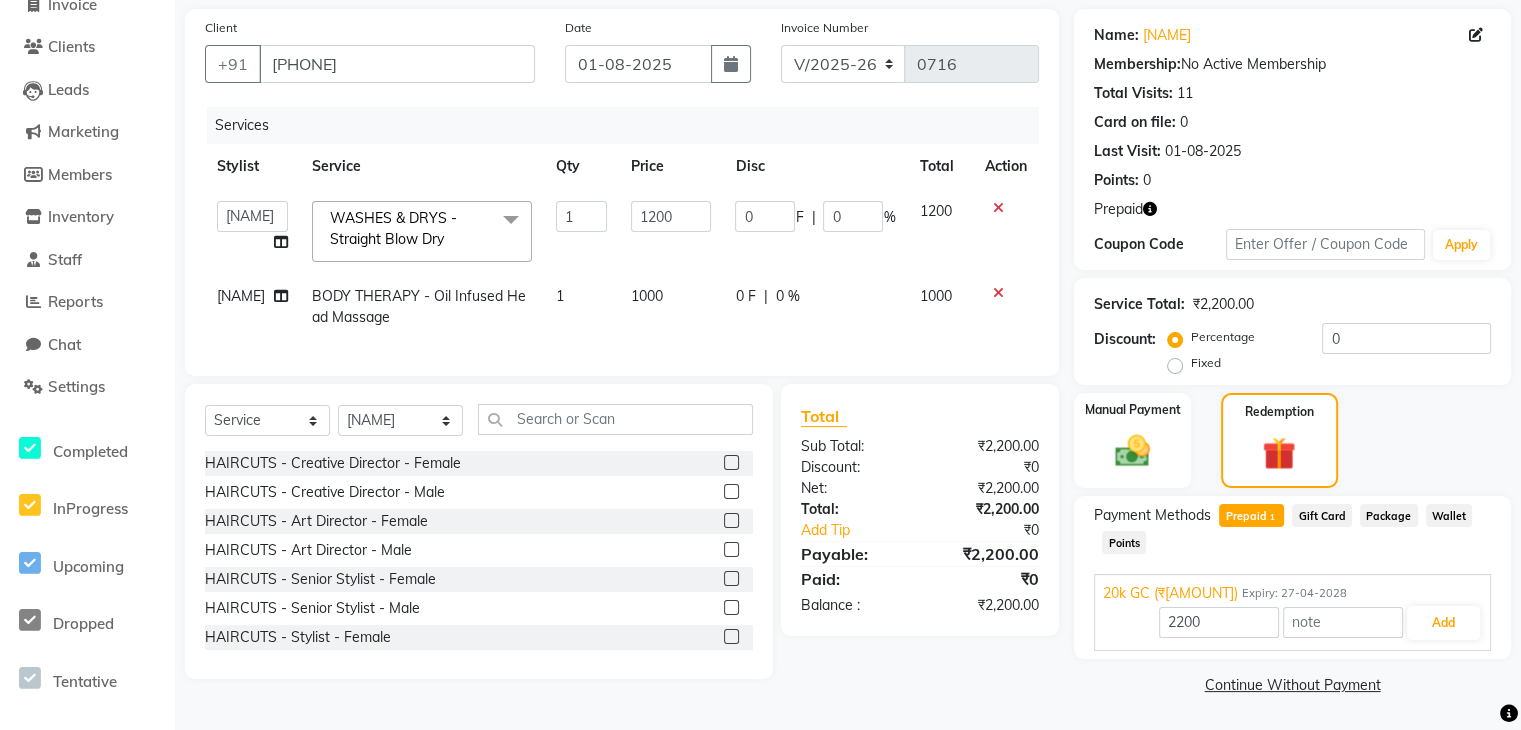 scroll, scrollTop: 143, scrollLeft: 0, axis: vertical 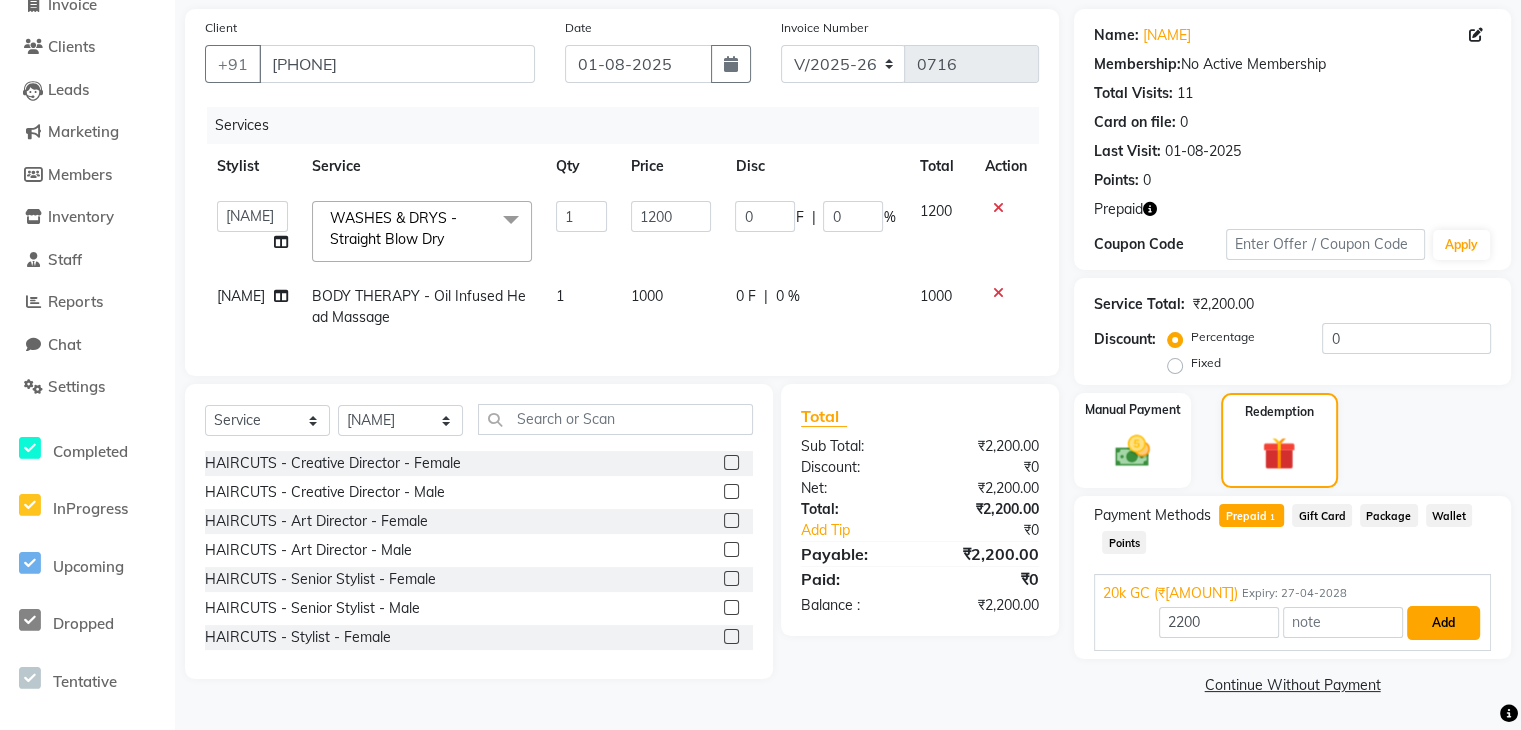 click on "Add" at bounding box center (1443, 623) 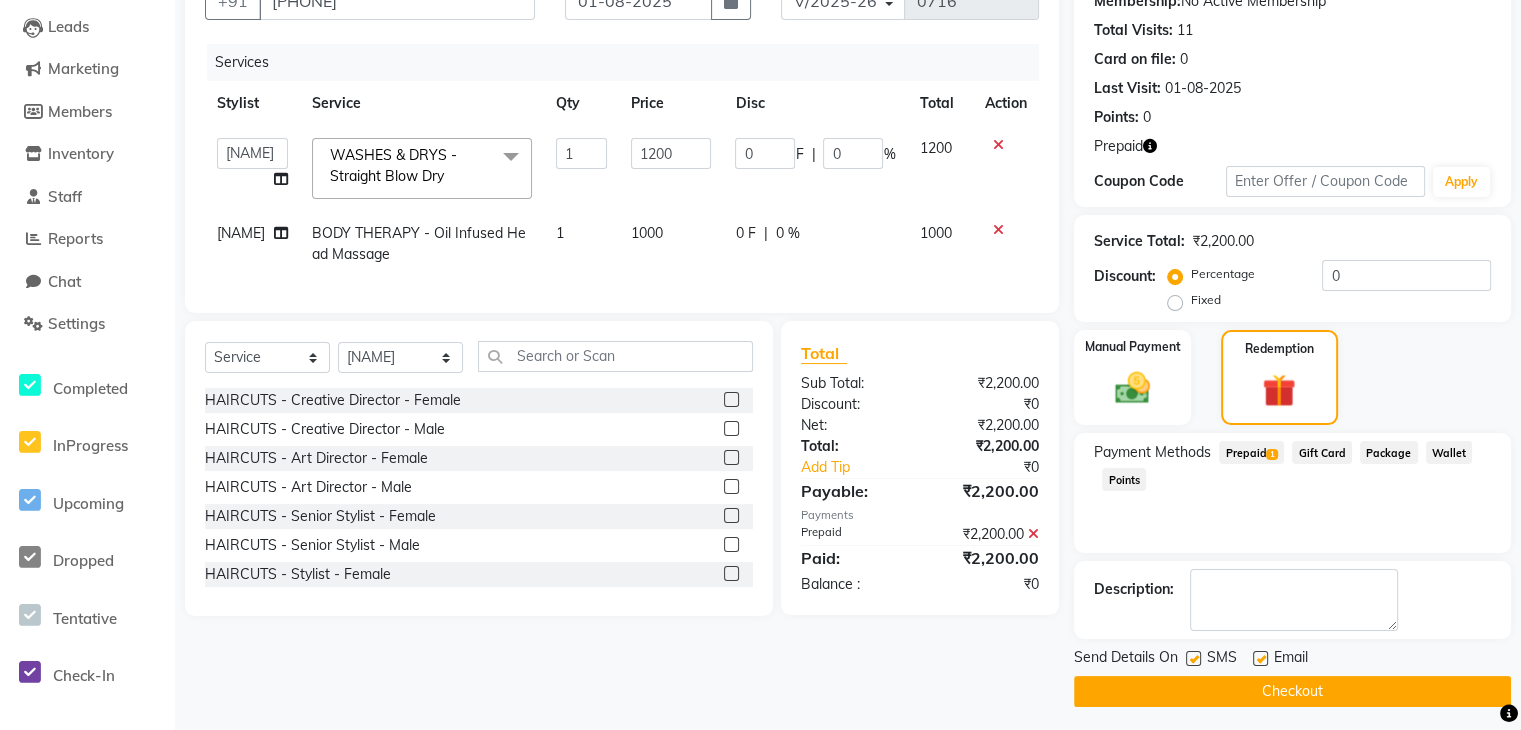 scroll, scrollTop: 211, scrollLeft: 0, axis: vertical 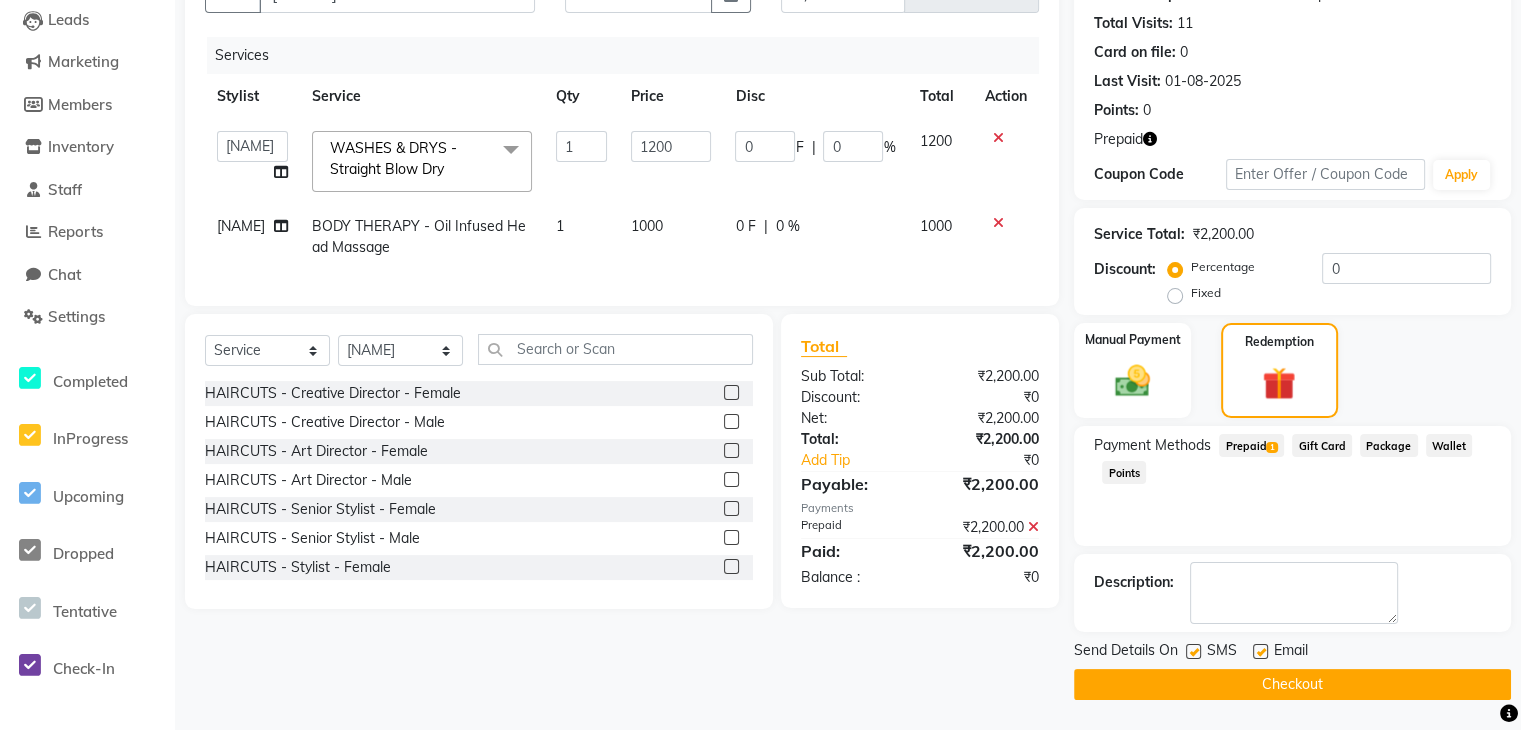 click on "Checkout" 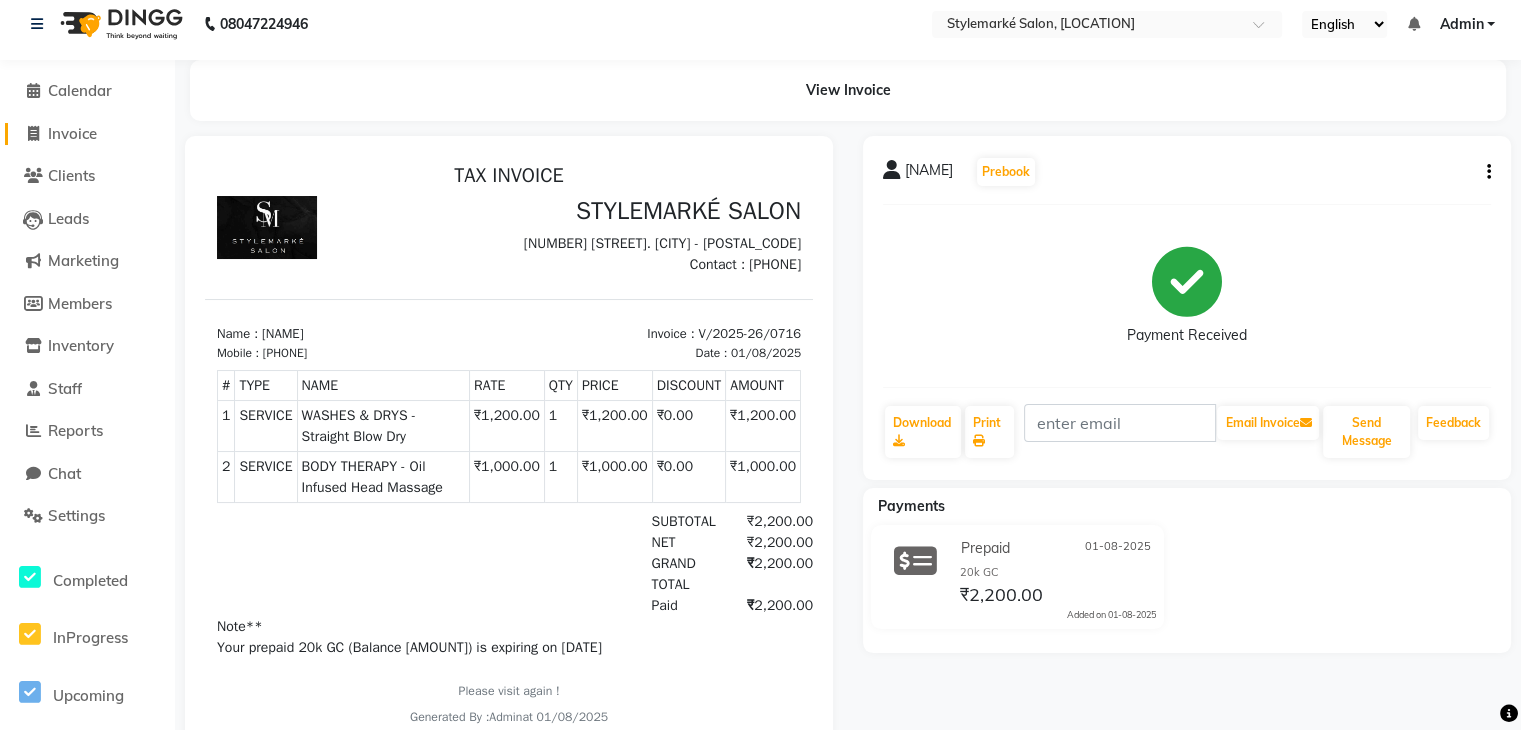 scroll, scrollTop: 0, scrollLeft: 0, axis: both 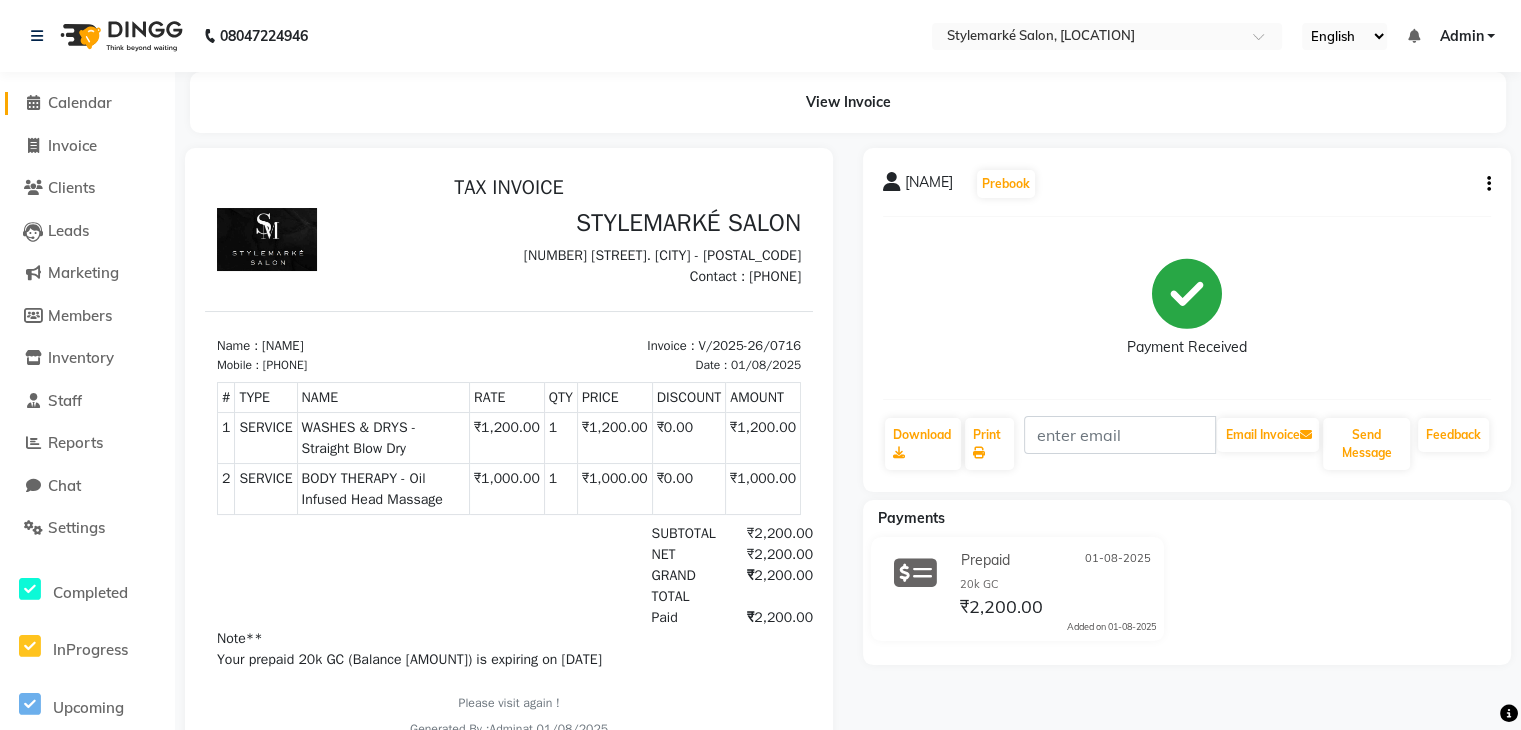 click on "Calendar" 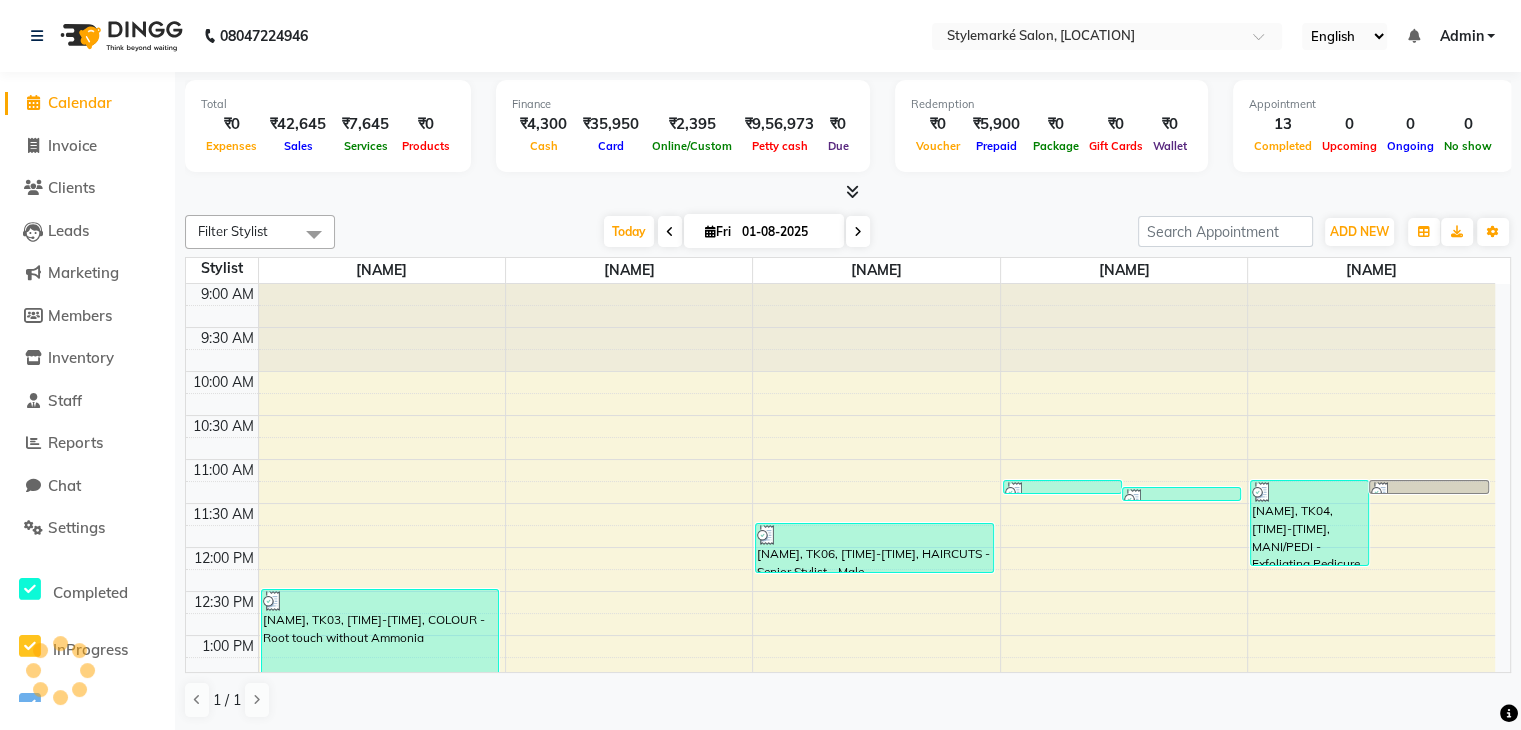 scroll, scrollTop: 657, scrollLeft: 0, axis: vertical 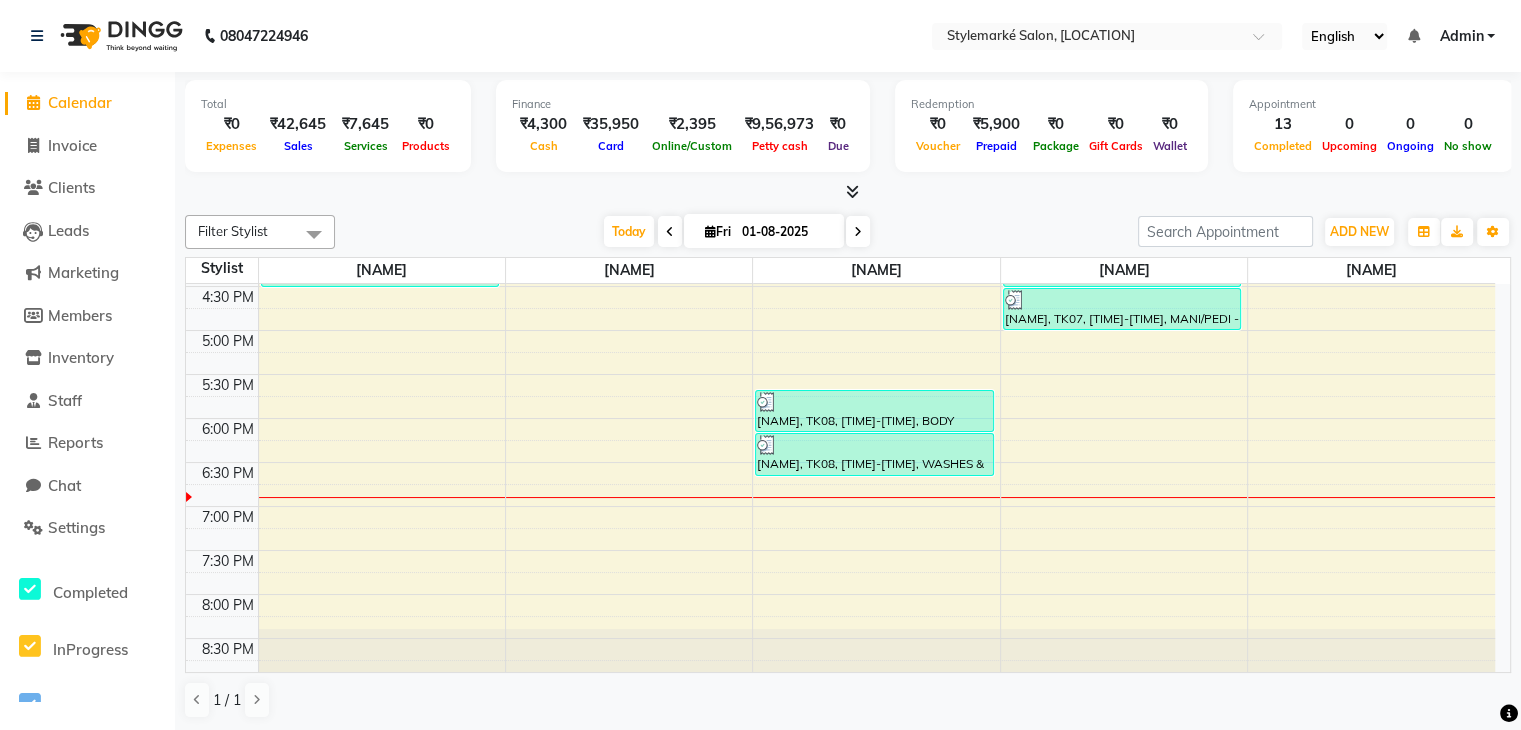 click on "Reports" at bounding box center [53, 444] 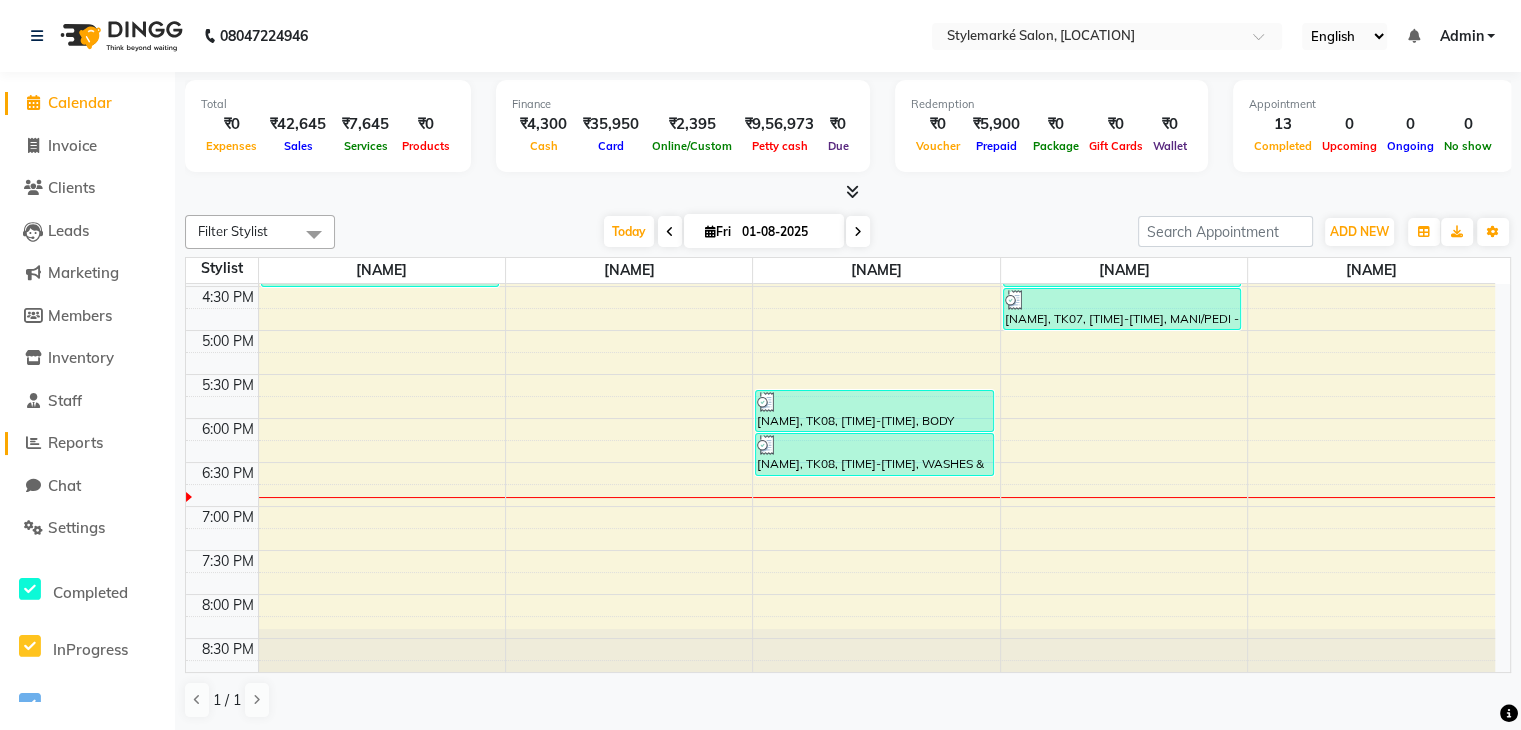 click 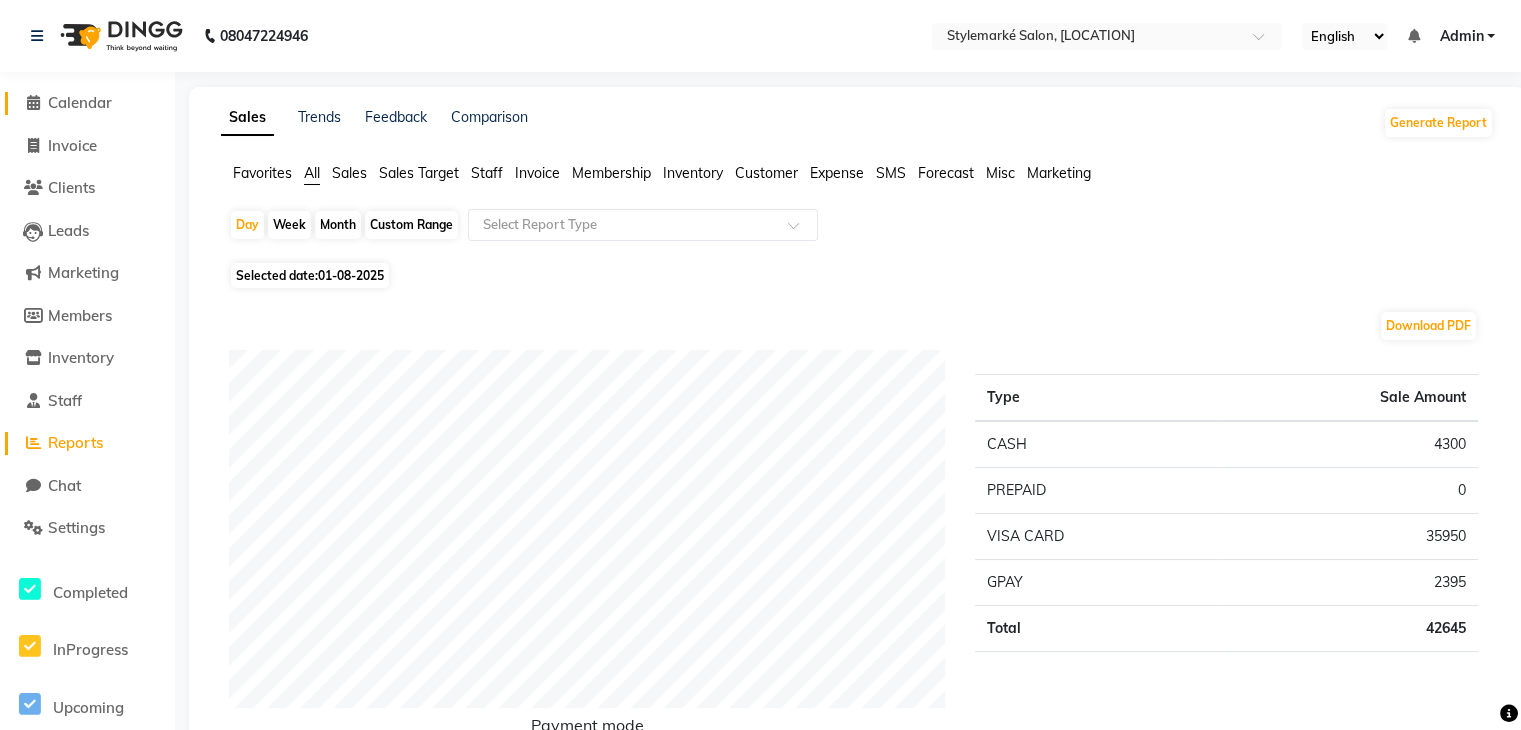 click on "Calendar" 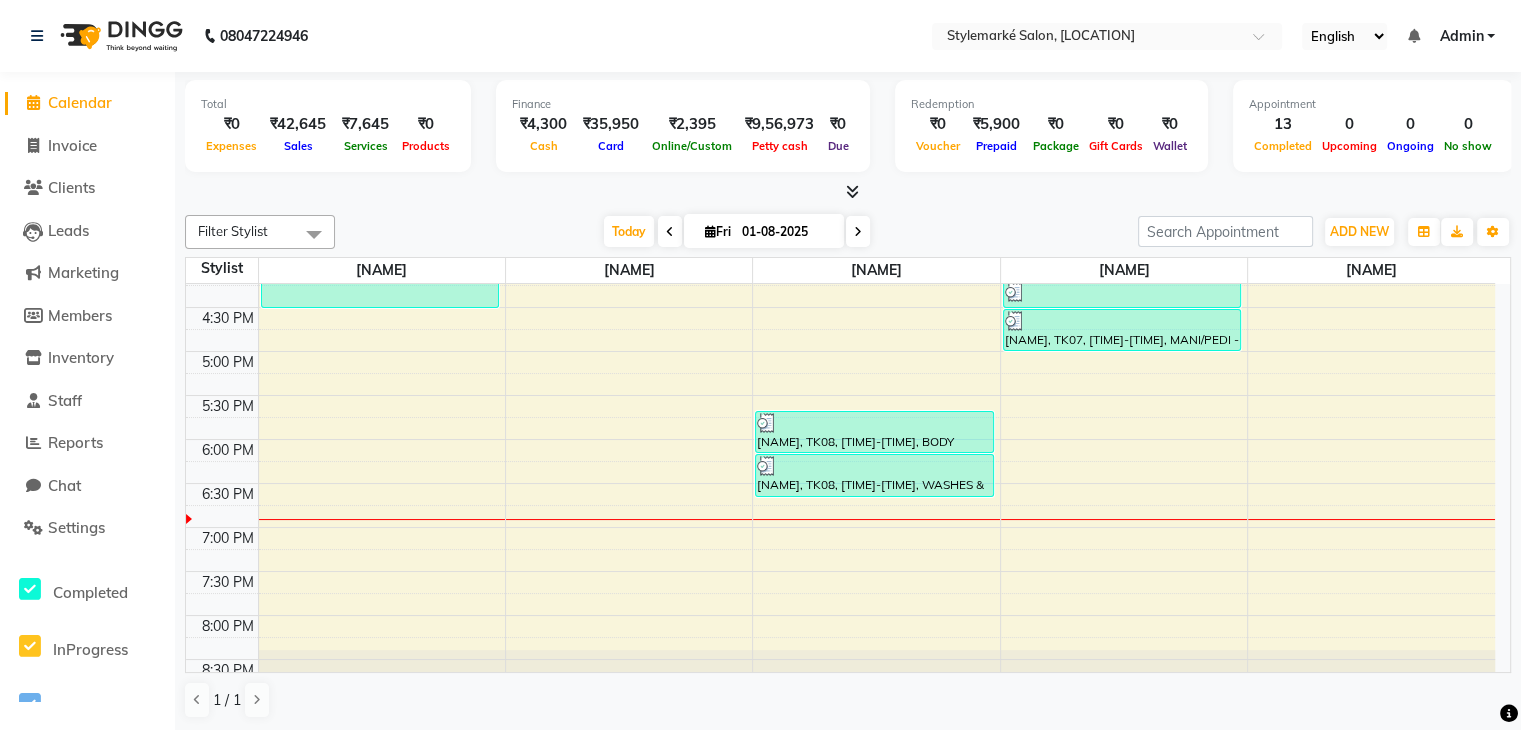 scroll, scrollTop: 656, scrollLeft: 0, axis: vertical 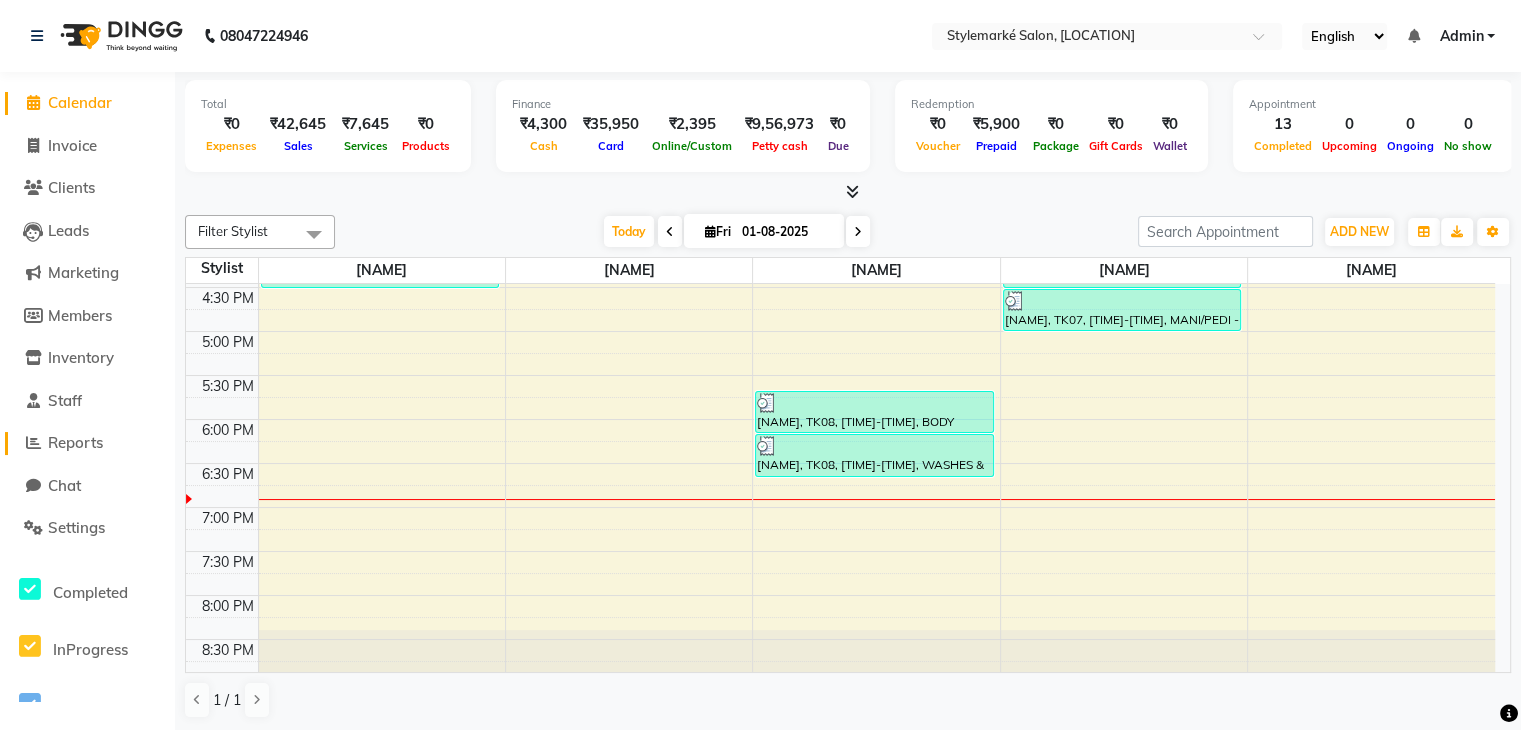 click on "Reports" 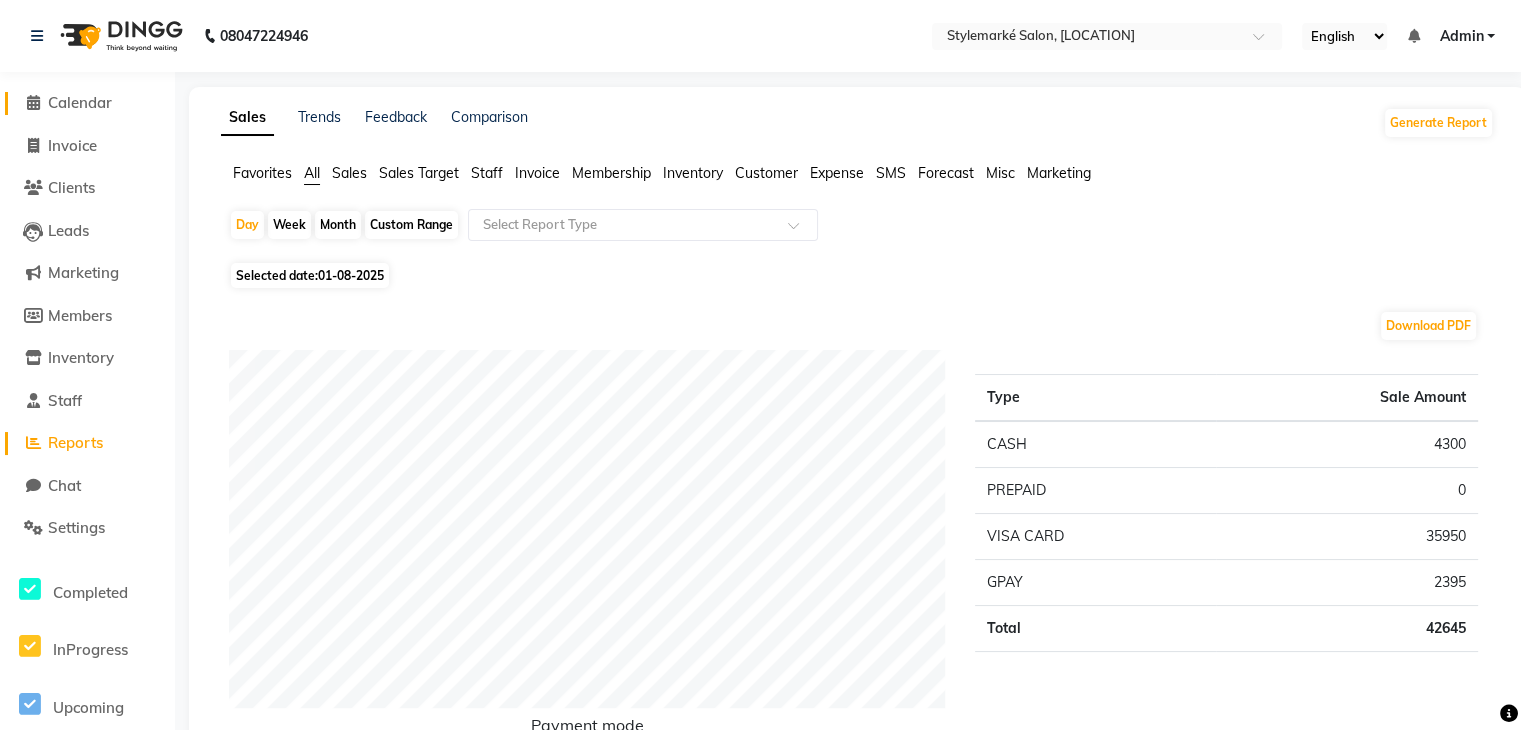 click on "Calendar" 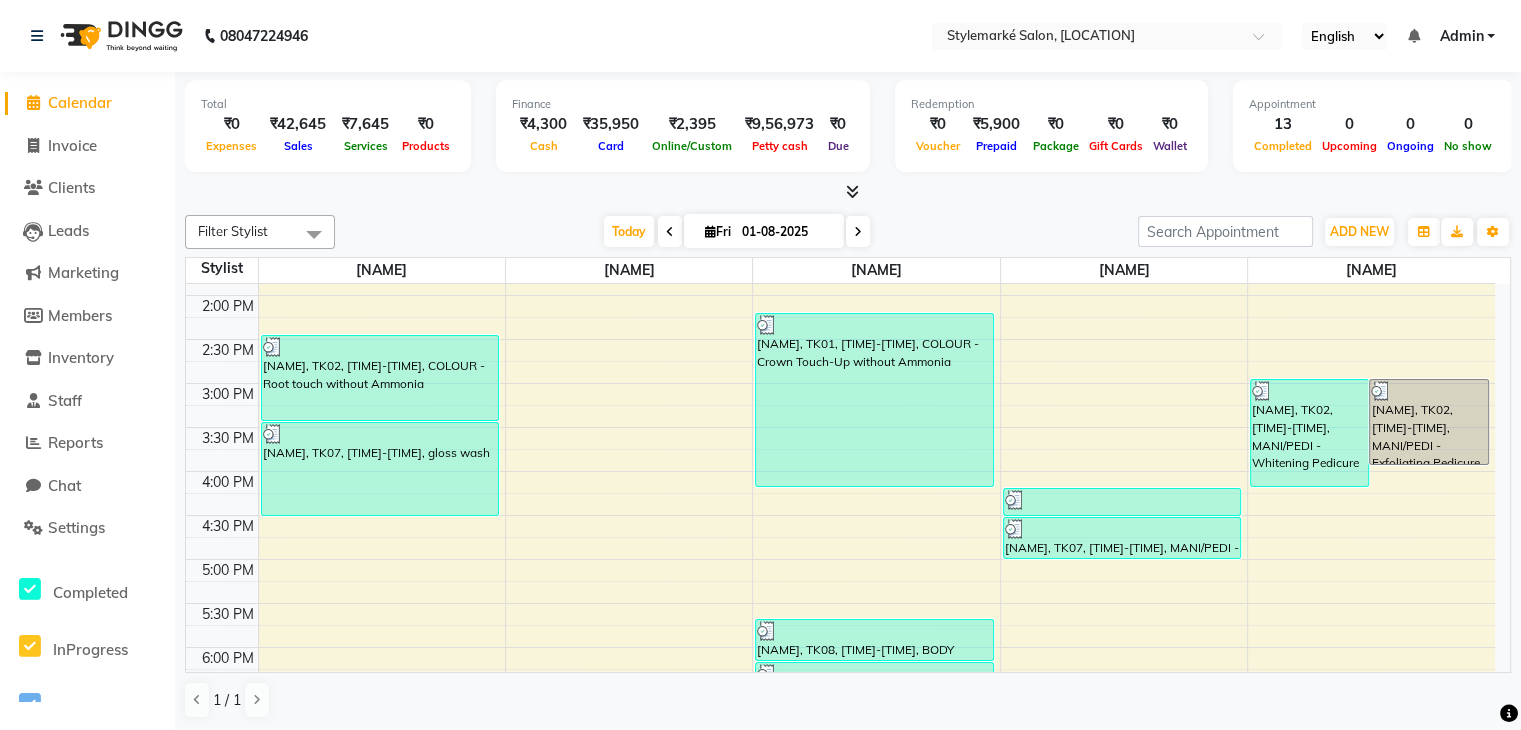 scroll, scrollTop: 256, scrollLeft: 0, axis: vertical 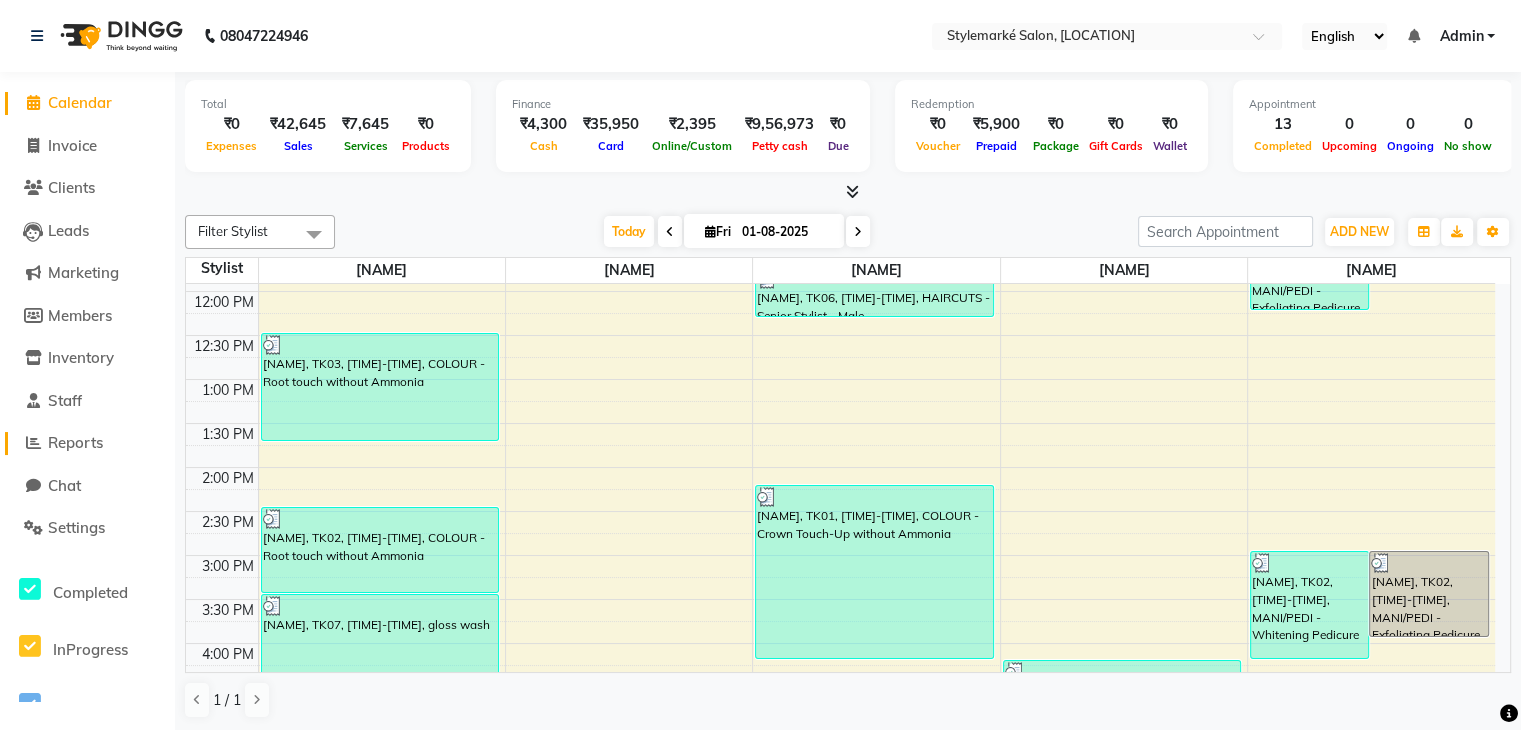 click on "Reports" 